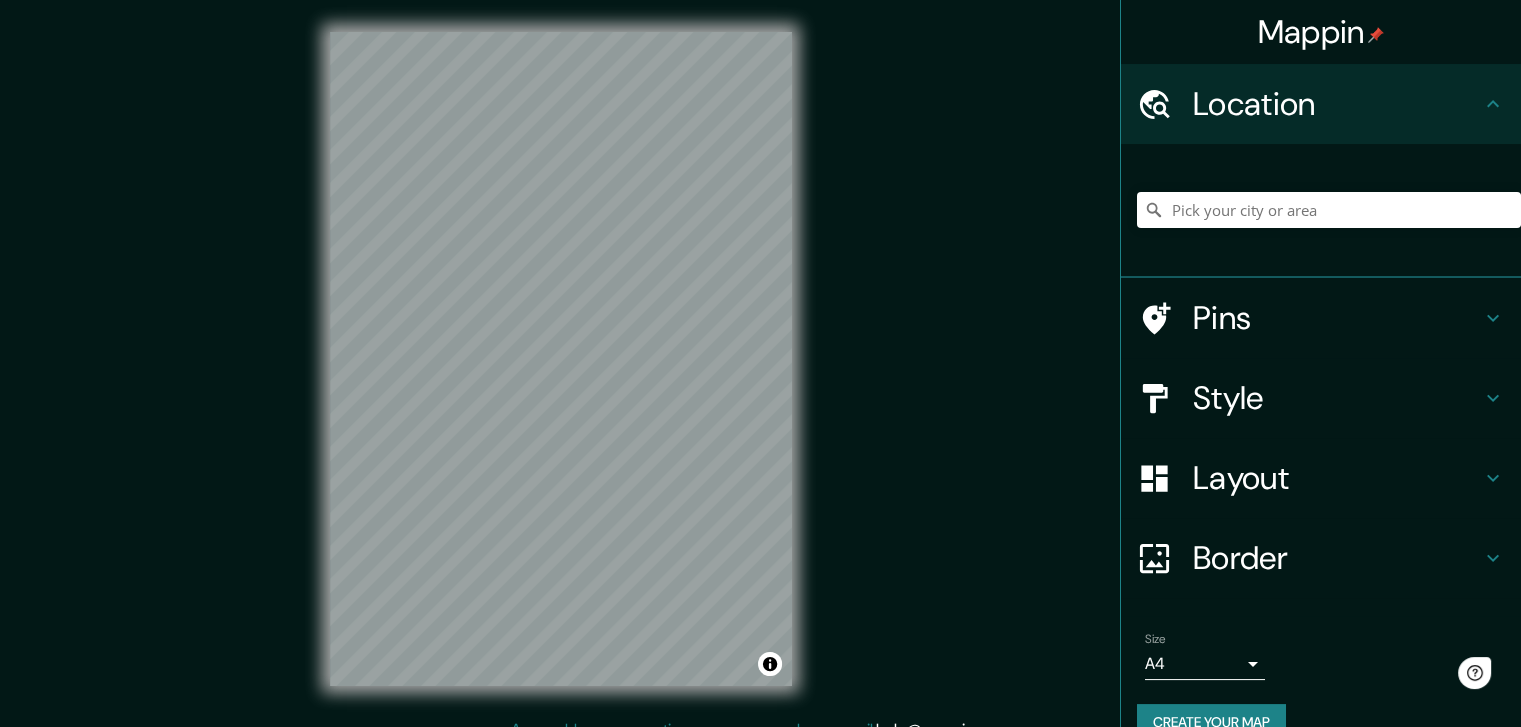 scroll, scrollTop: 0, scrollLeft: 0, axis: both 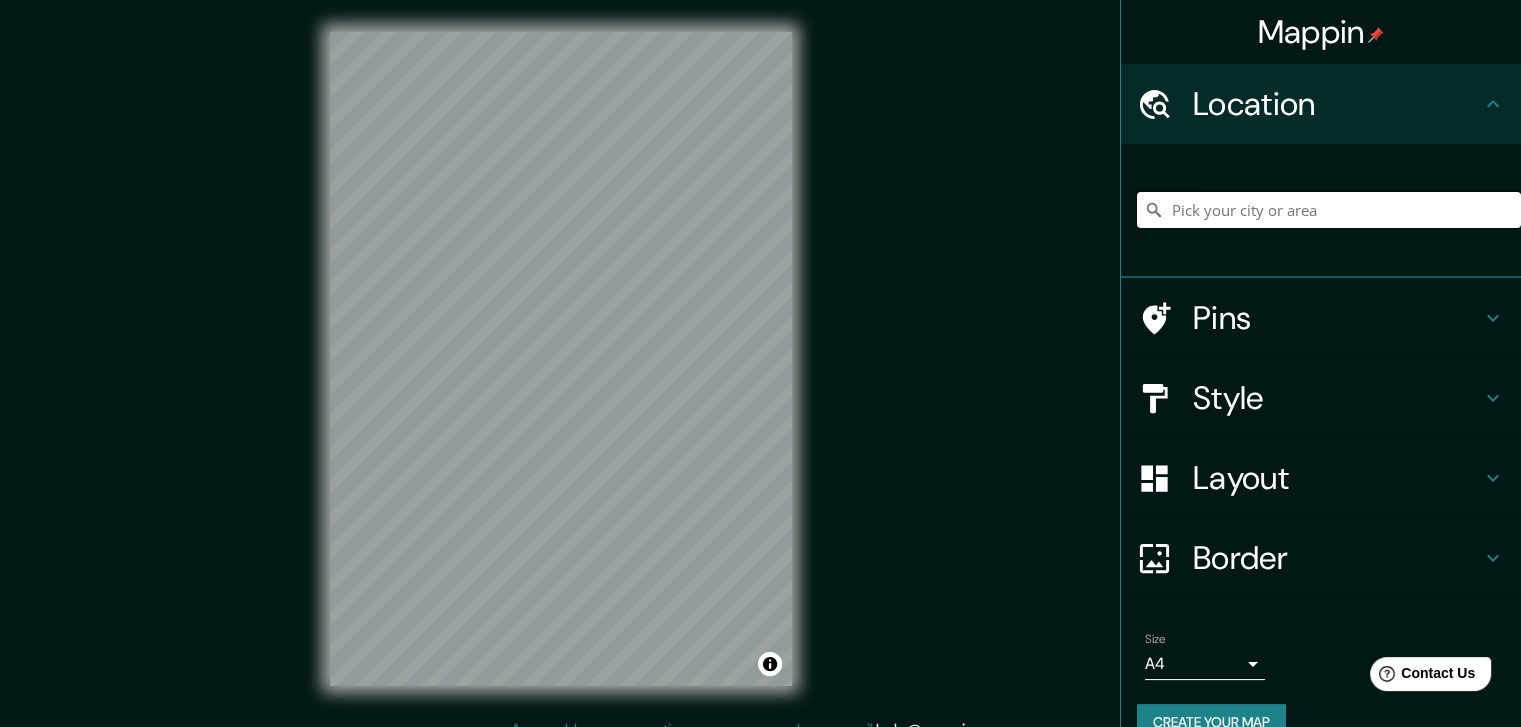 click at bounding box center [1329, 210] 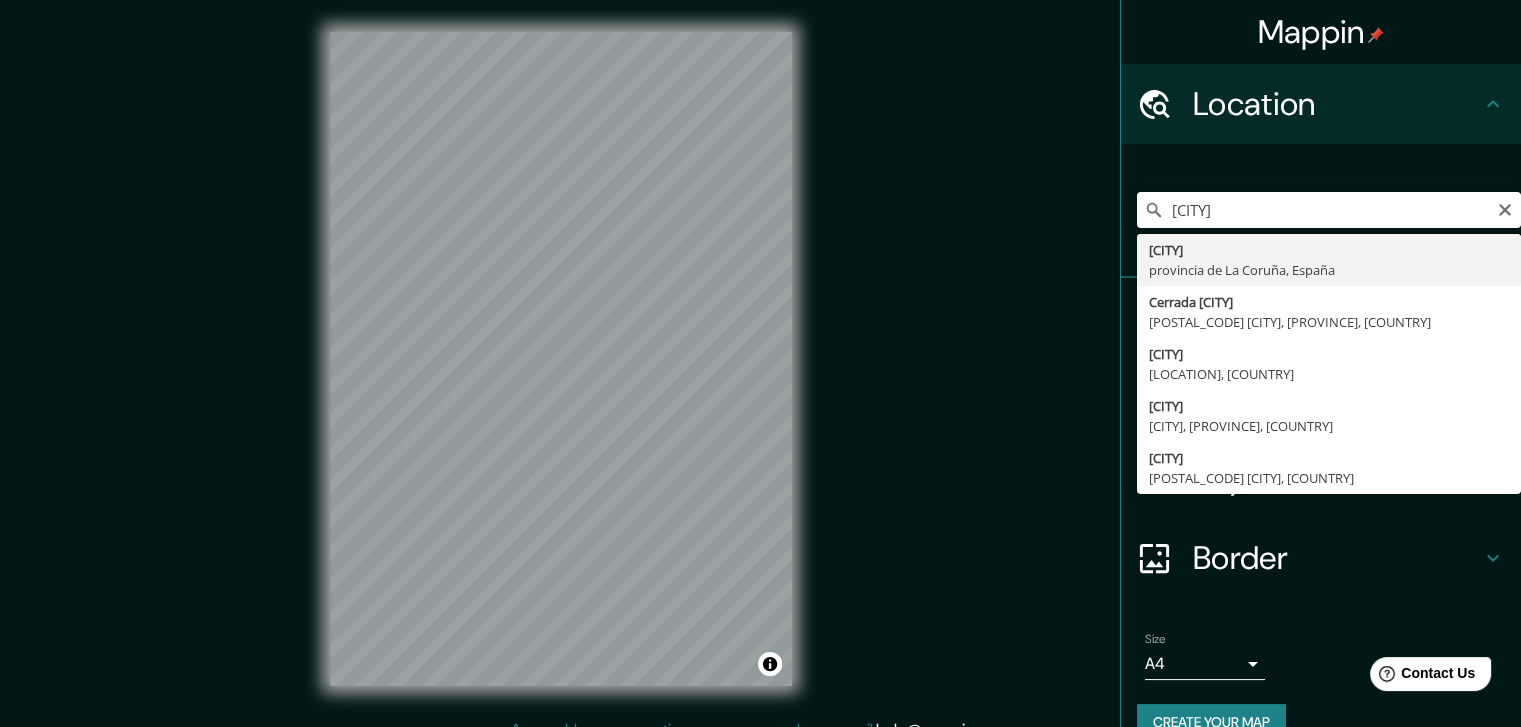 type on "[CITY], provincia de [PROVINCE], [COUNTRY]" 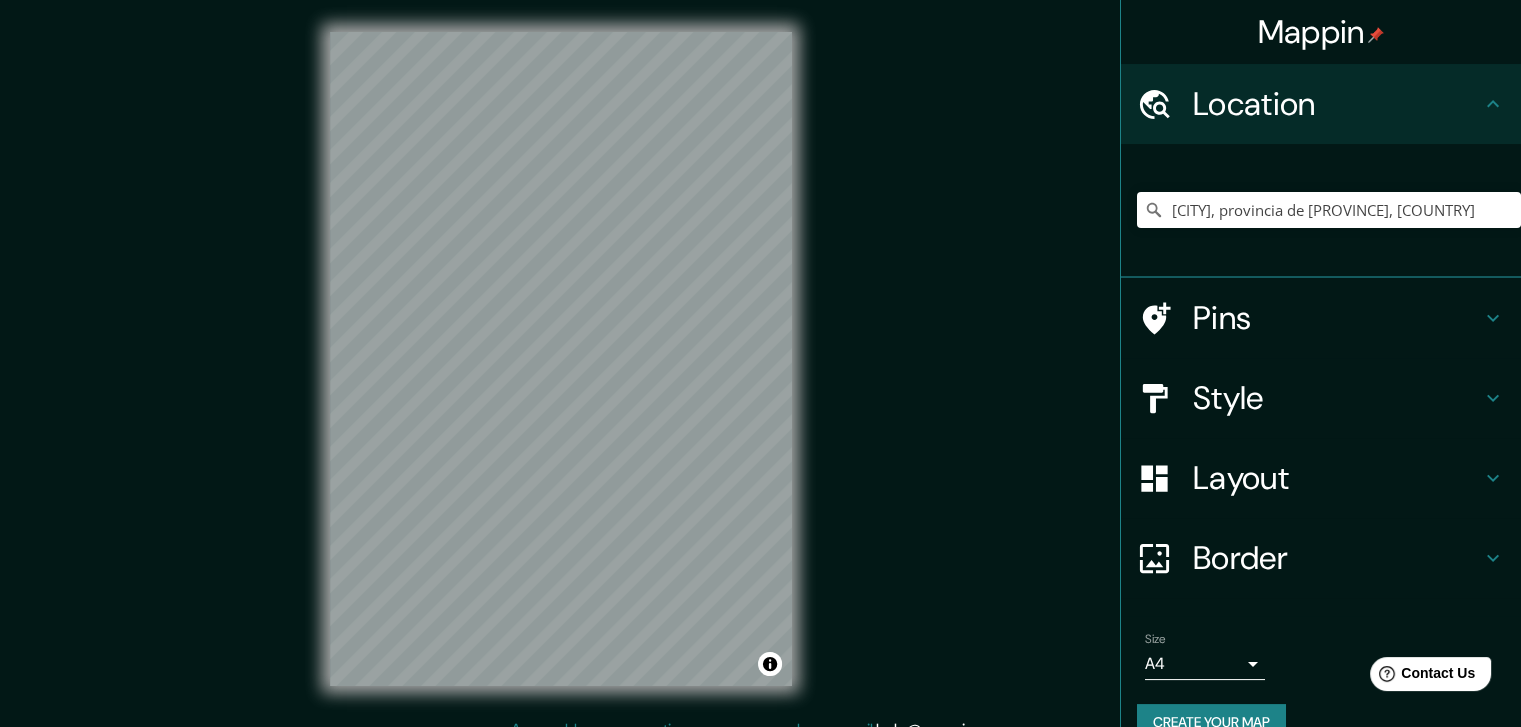 click on "Pins" at bounding box center [1337, 318] 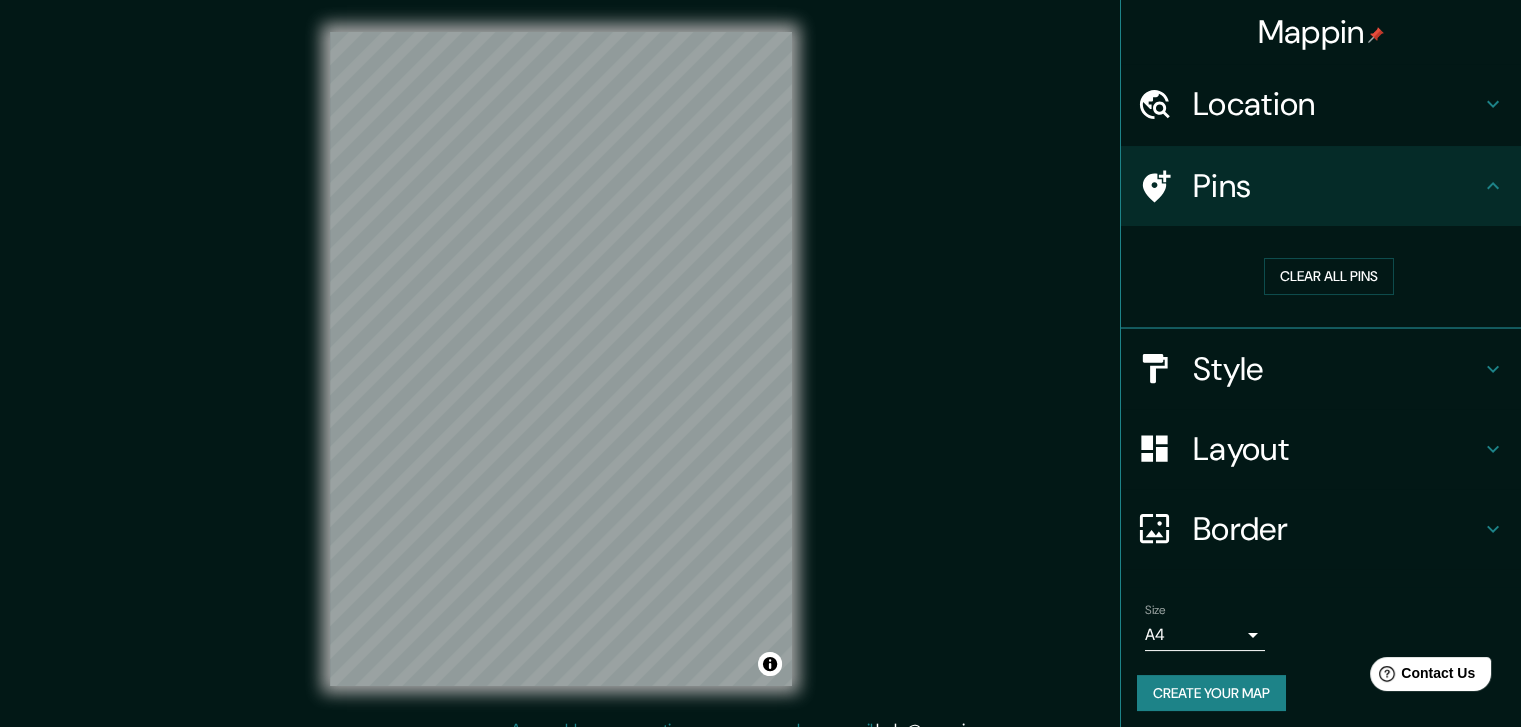 click on "Style" at bounding box center [1337, 369] 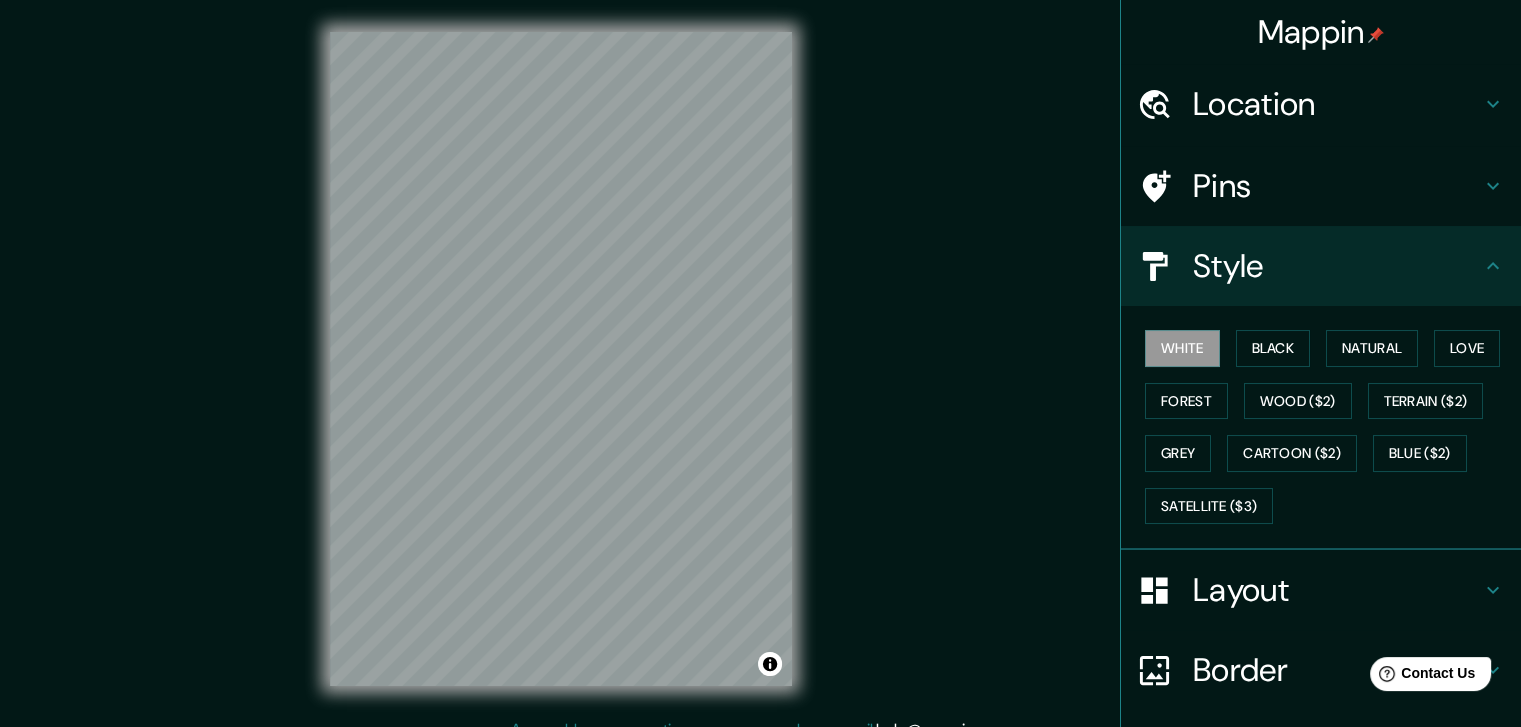 click on "Cartoon ($2)" at bounding box center (1292, 453) 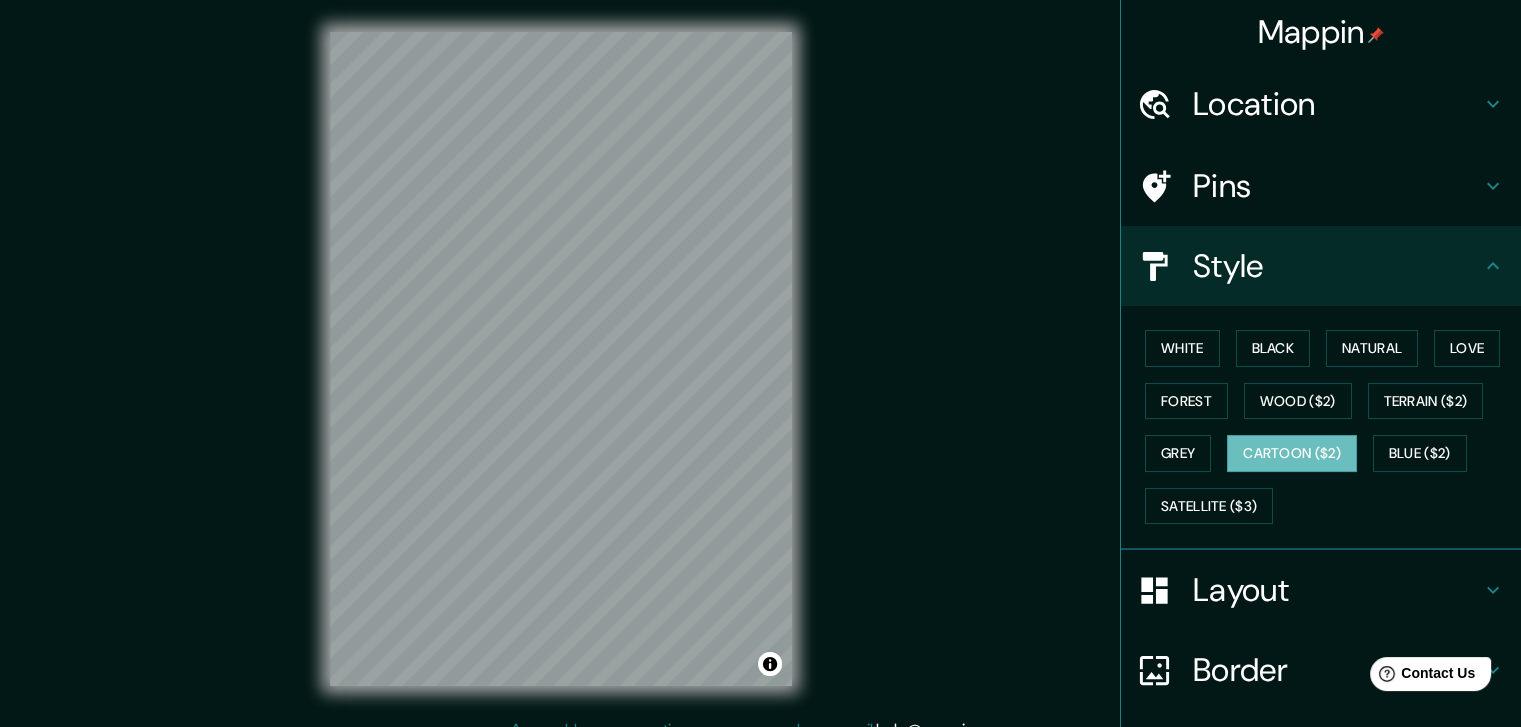 click on "Pins" at bounding box center (1337, 186) 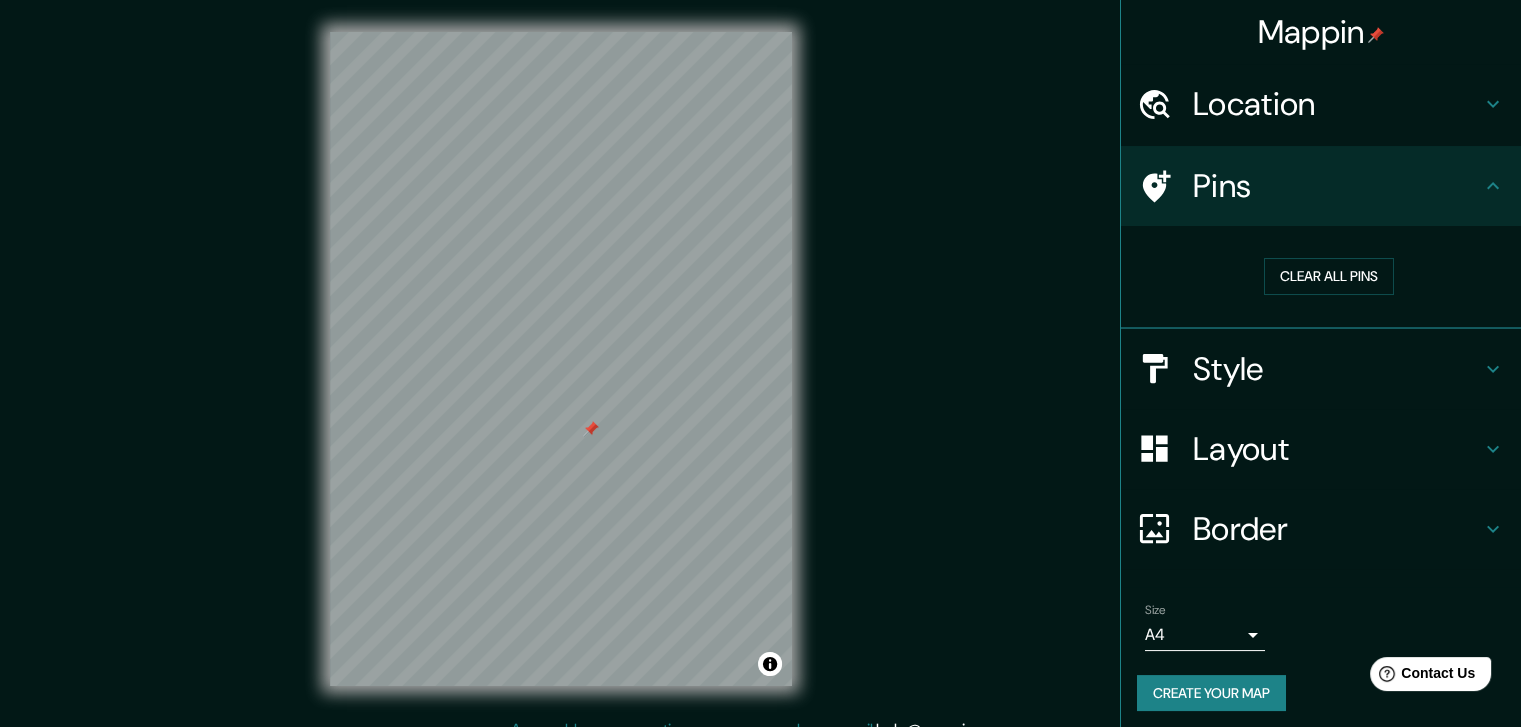 drag, startPoint x: 589, startPoint y: 442, endPoint x: 592, endPoint y: 426, distance: 16.27882 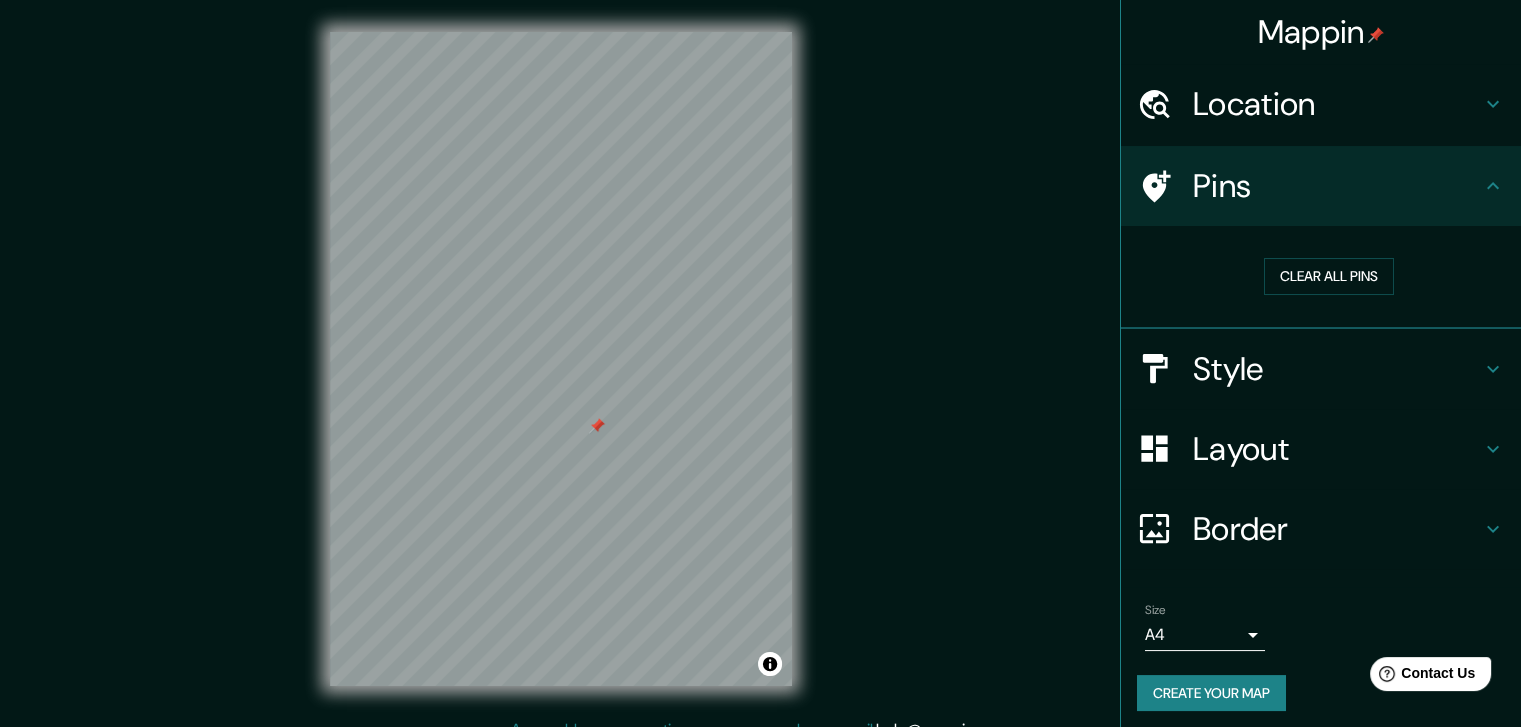 click at bounding box center [597, 426] 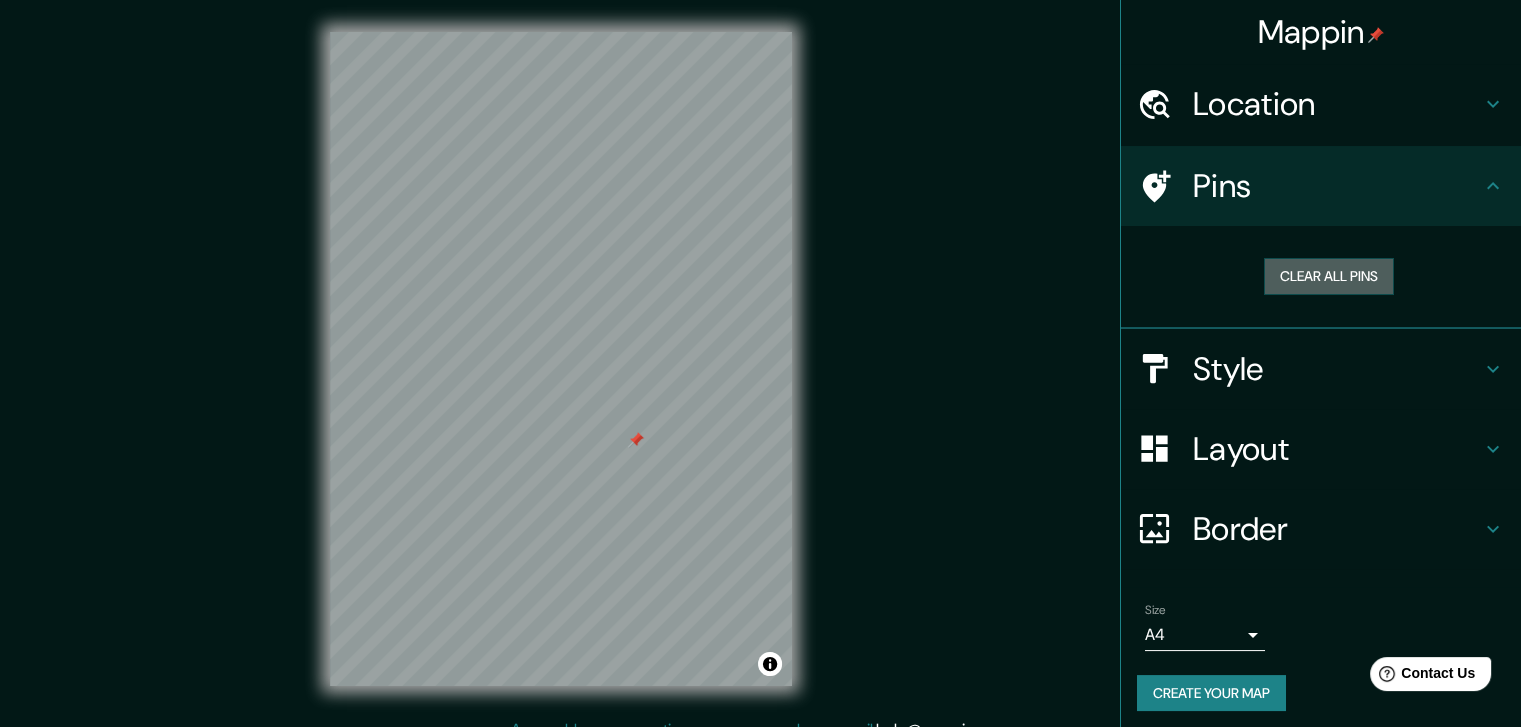 click on "Clear all pins" at bounding box center (1329, 276) 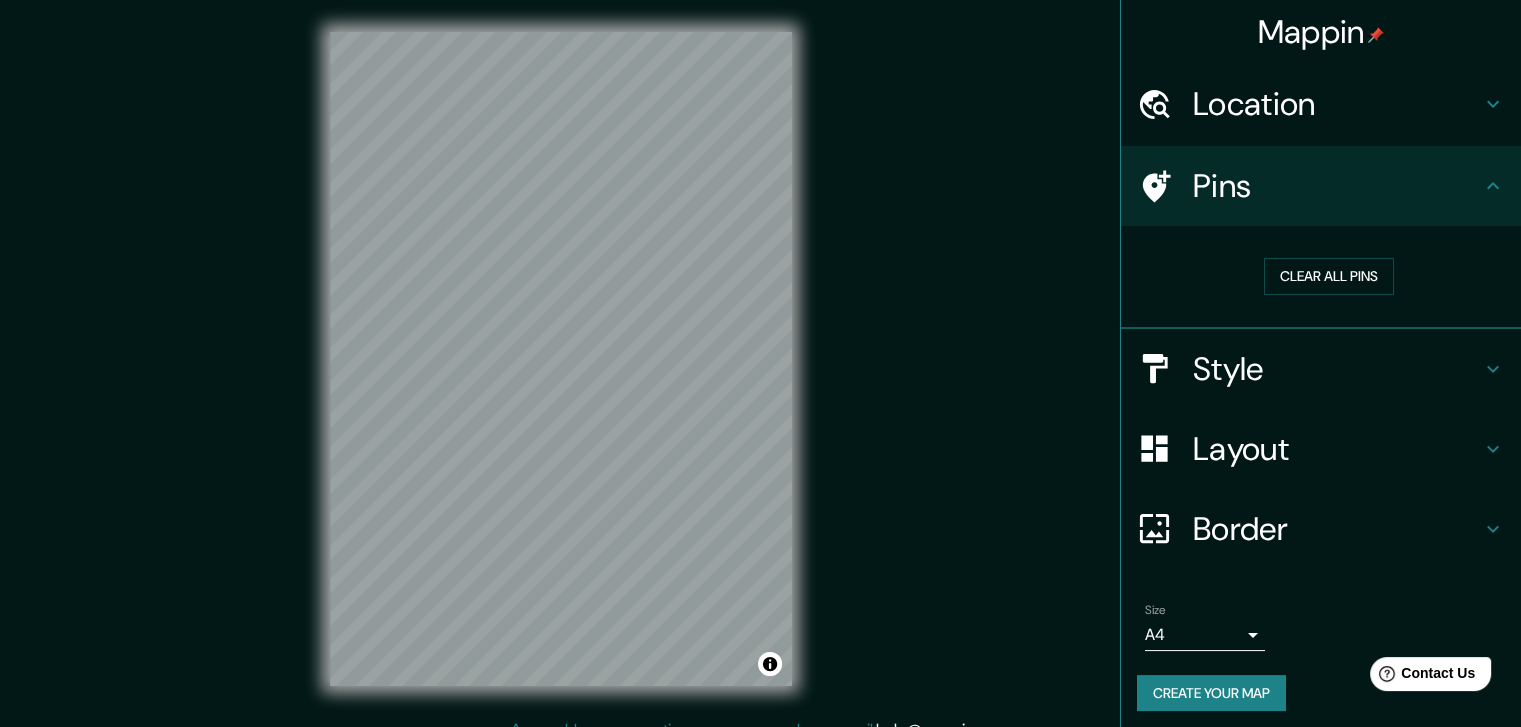 click on "Style" at bounding box center [1337, 369] 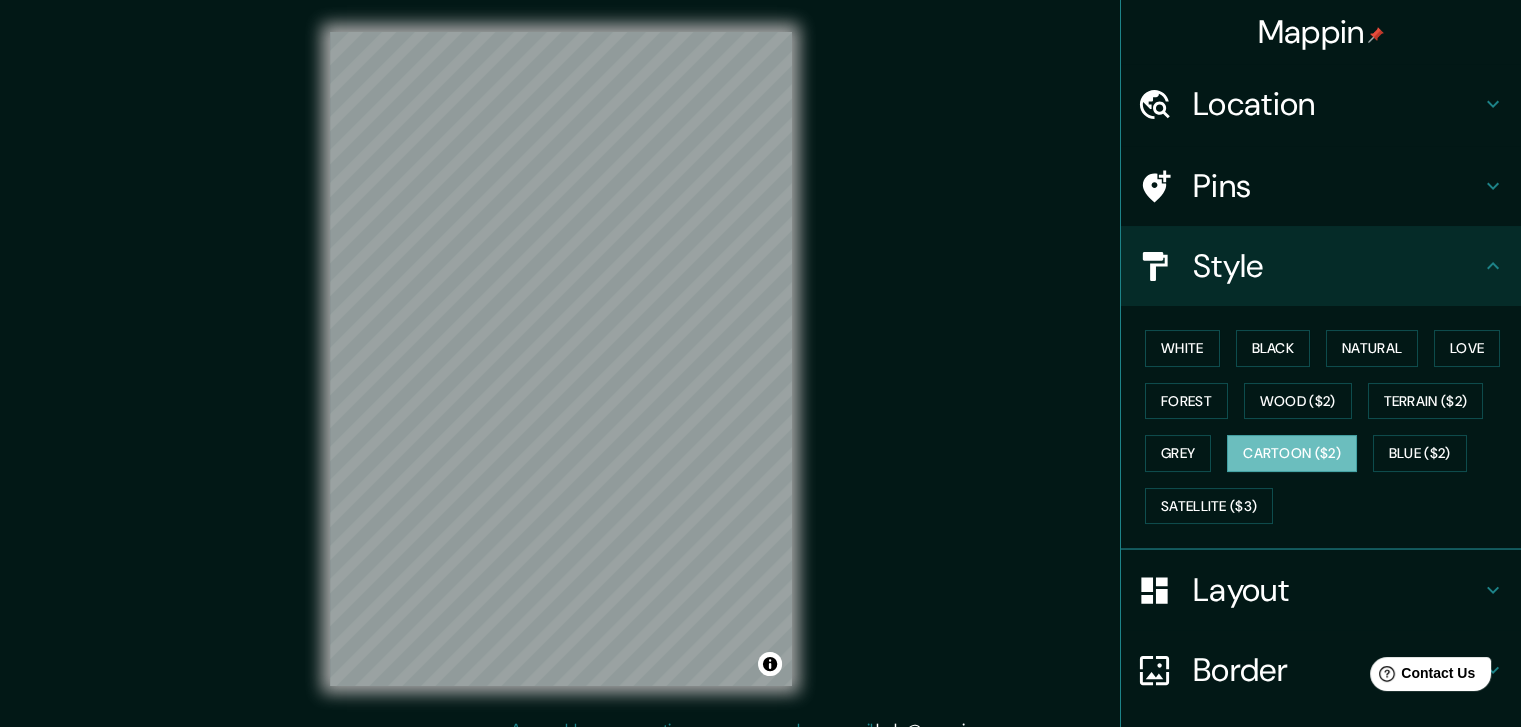 click on "Layout" at bounding box center [1337, 590] 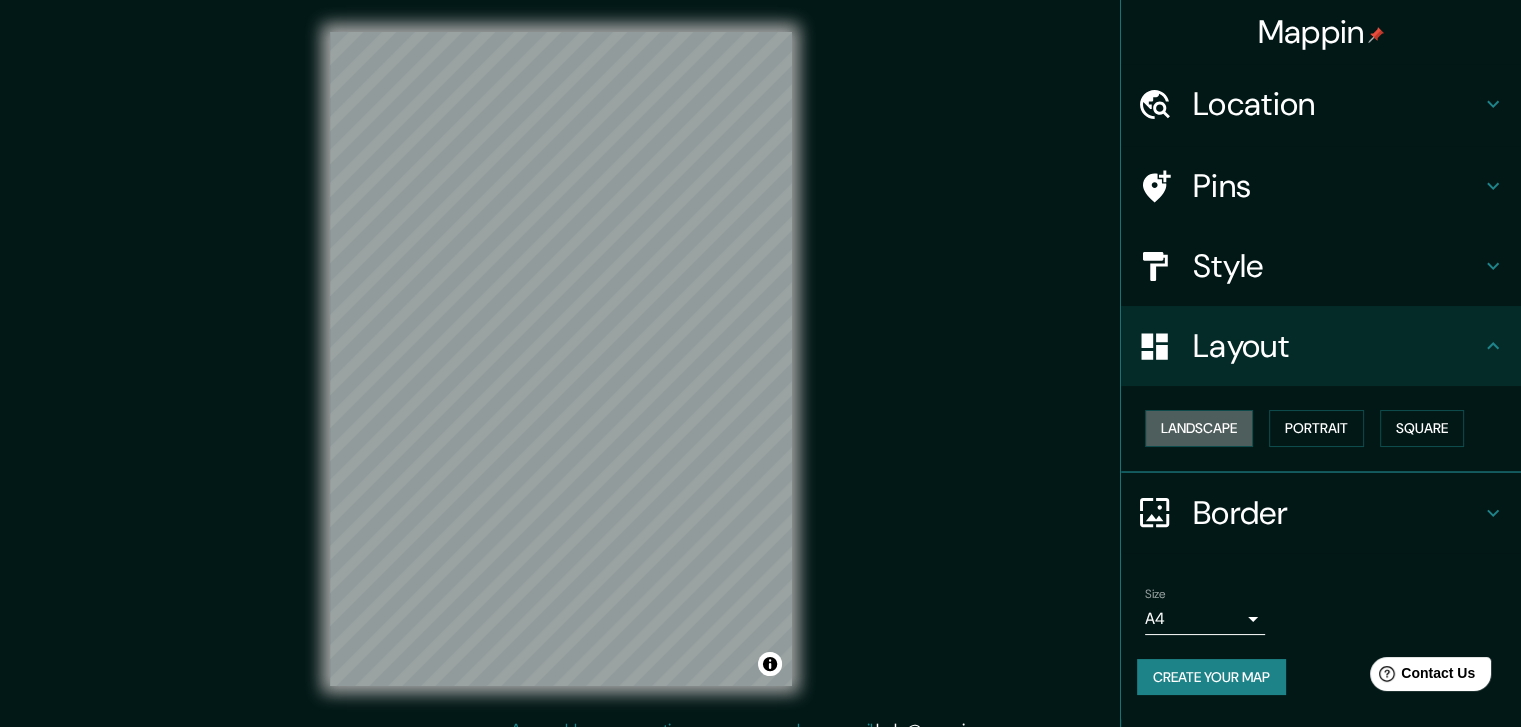 click on "Landscape" at bounding box center [1199, 428] 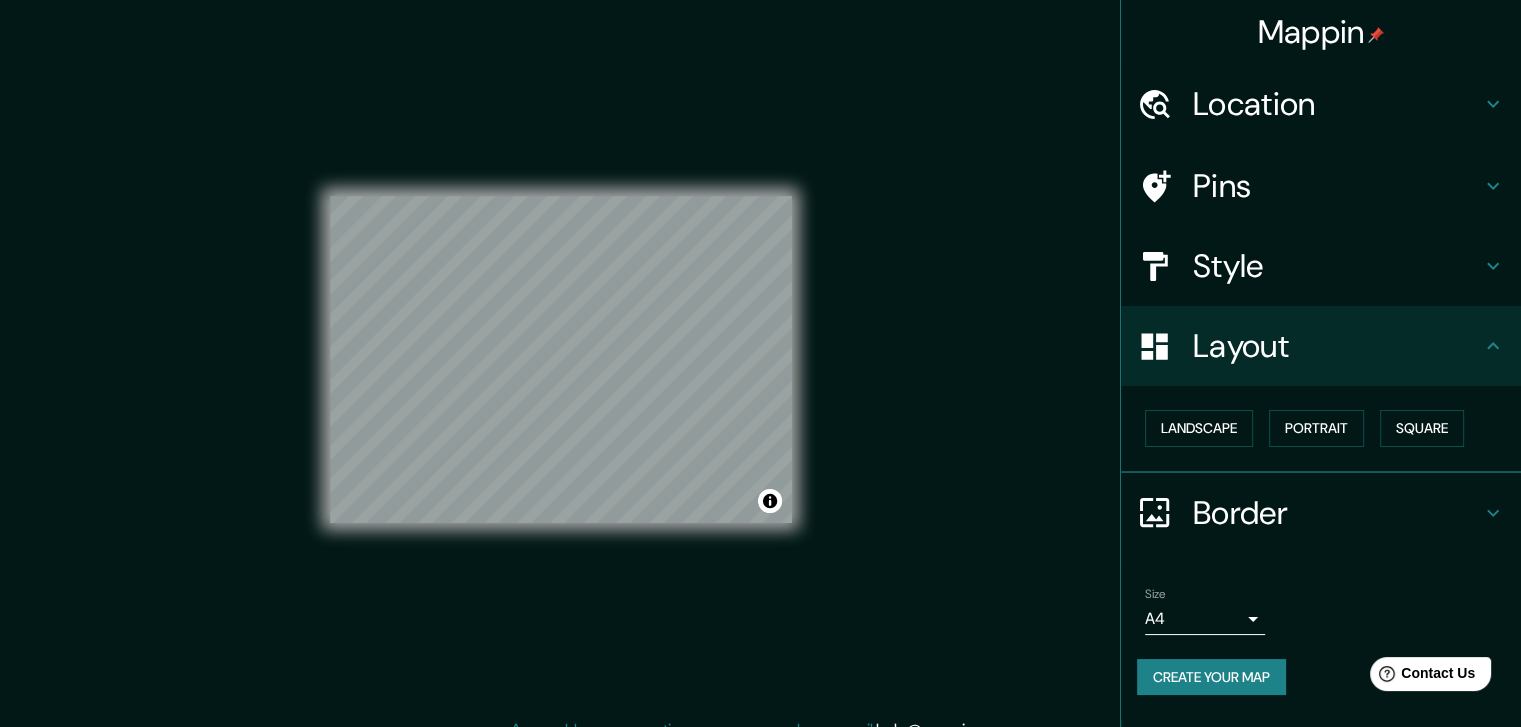 click on "Portrait" at bounding box center [1316, 428] 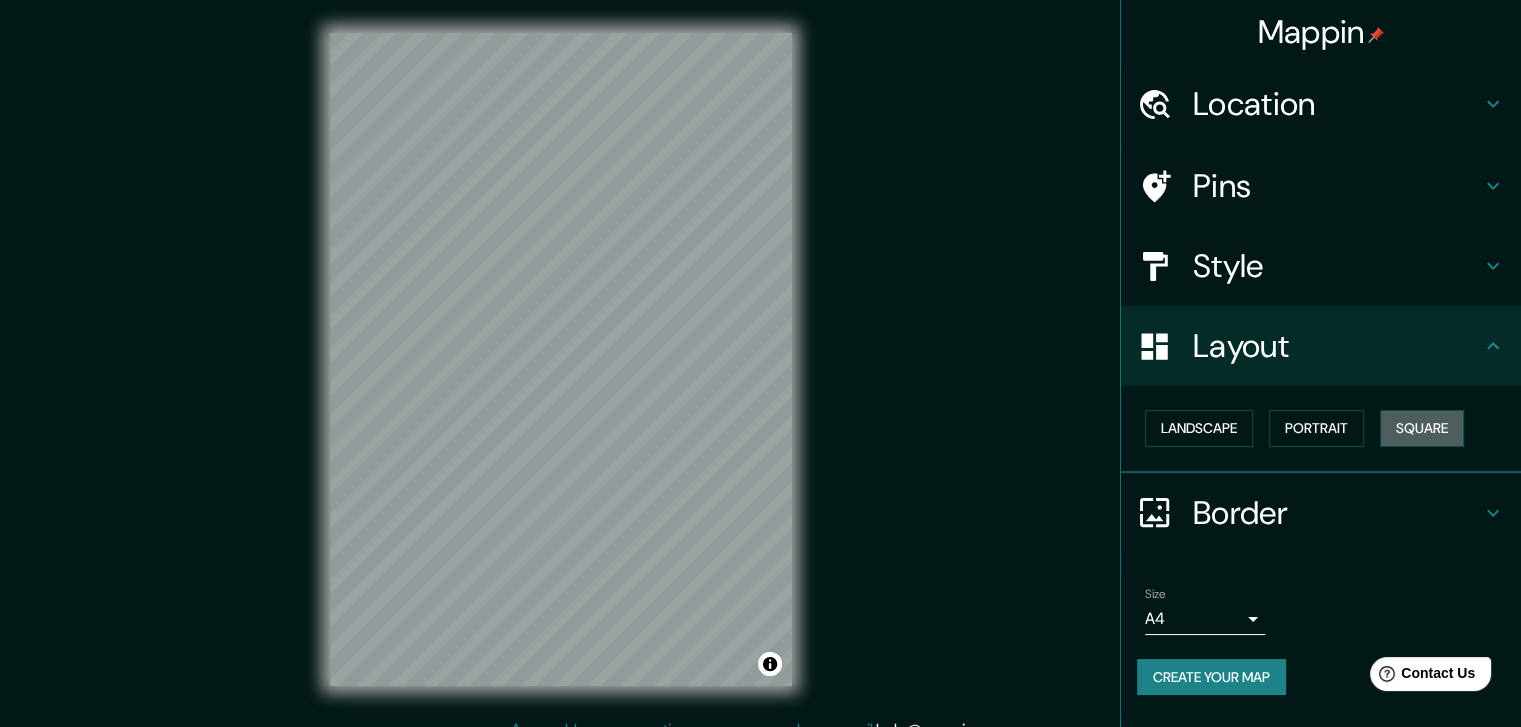 click on "Square" at bounding box center [1422, 428] 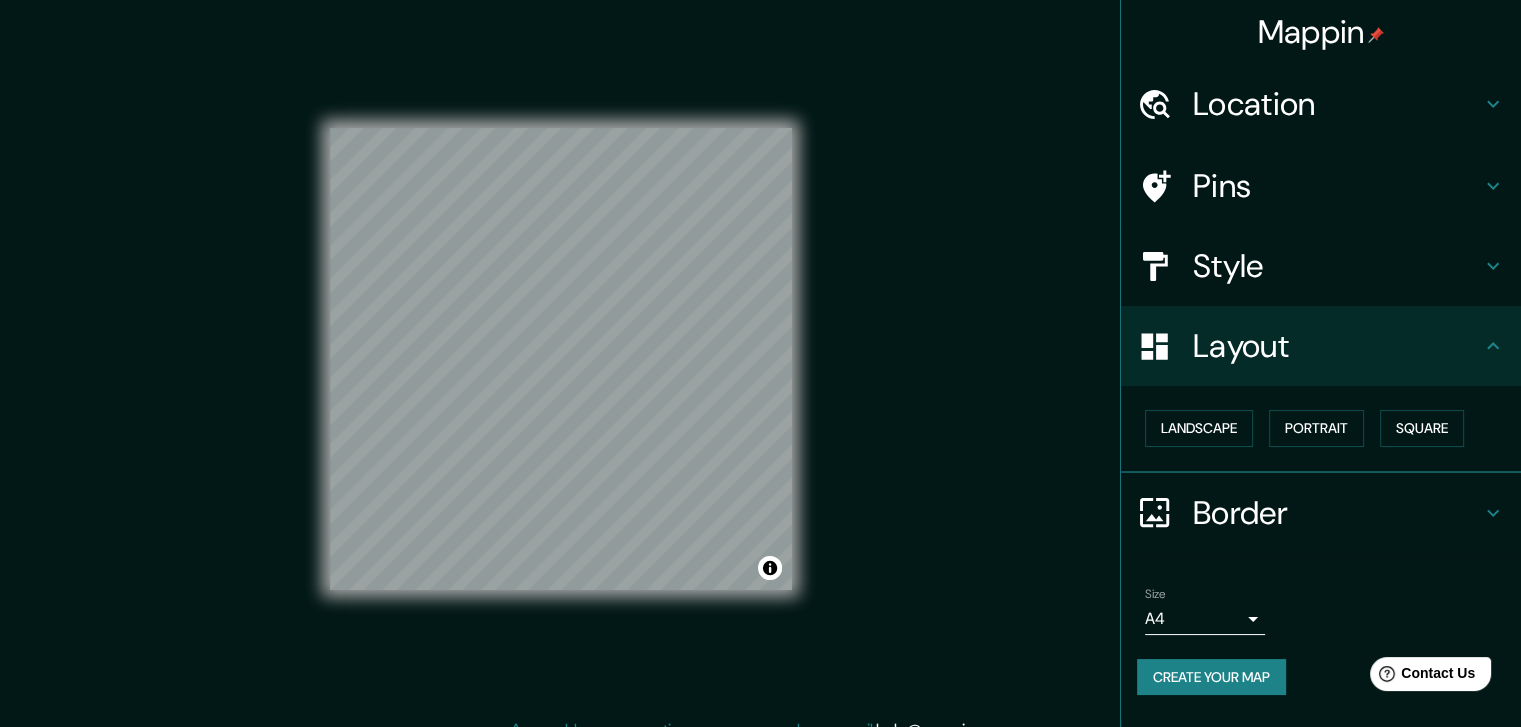 click on "Landscape" at bounding box center [1199, 428] 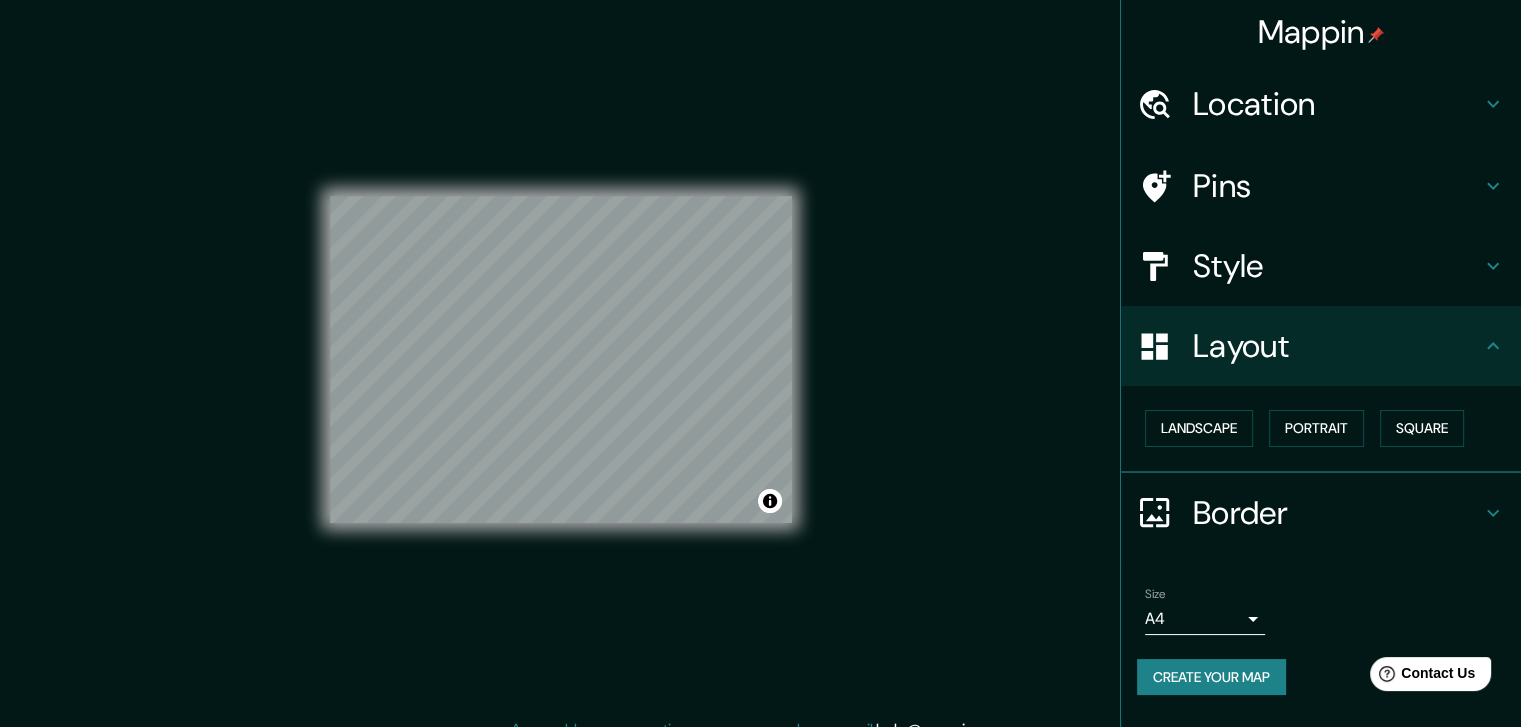 click on "Portrait" at bounding box center (1316, 428) 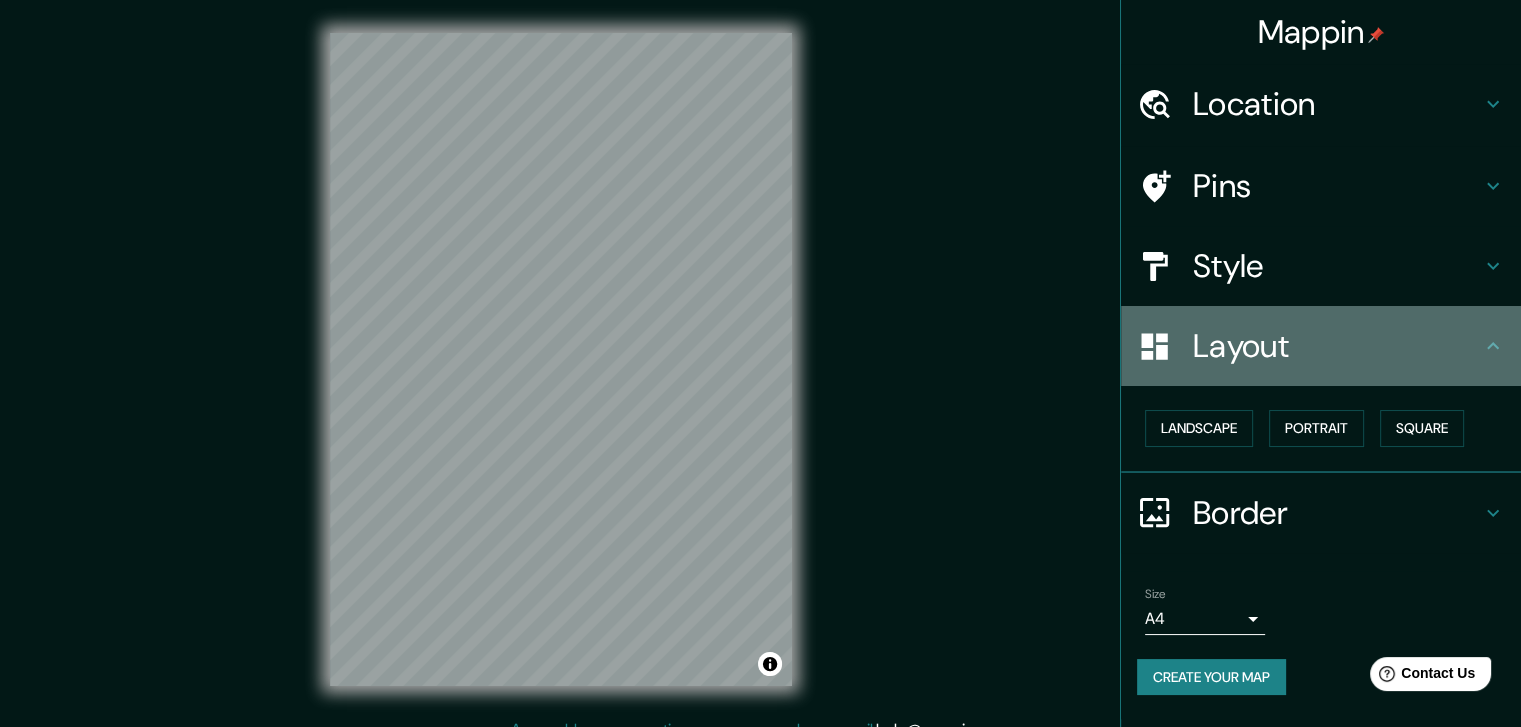 click on "Layout" at bounding box center [1337, 346] 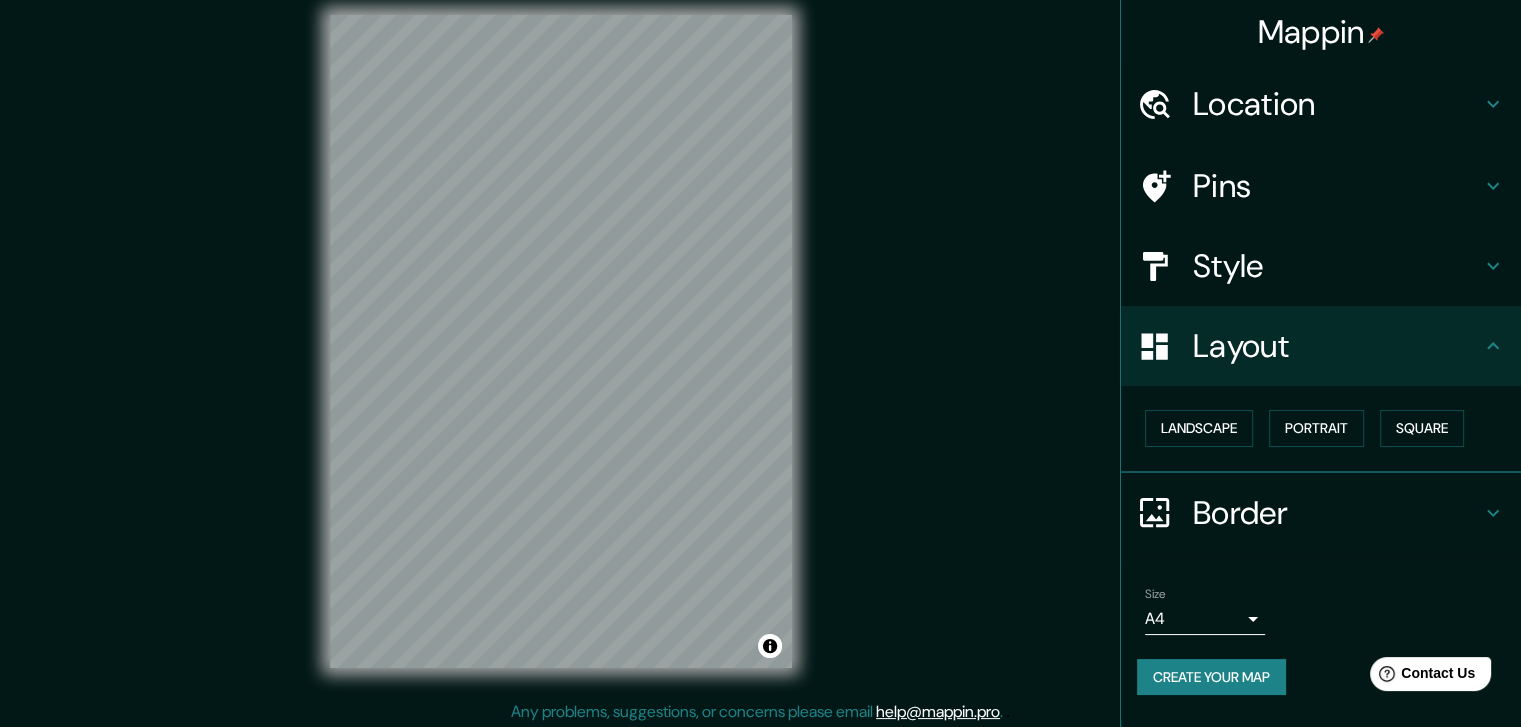 scroll, scrollTop: 23, scrollLeft: 0, axis: vertical 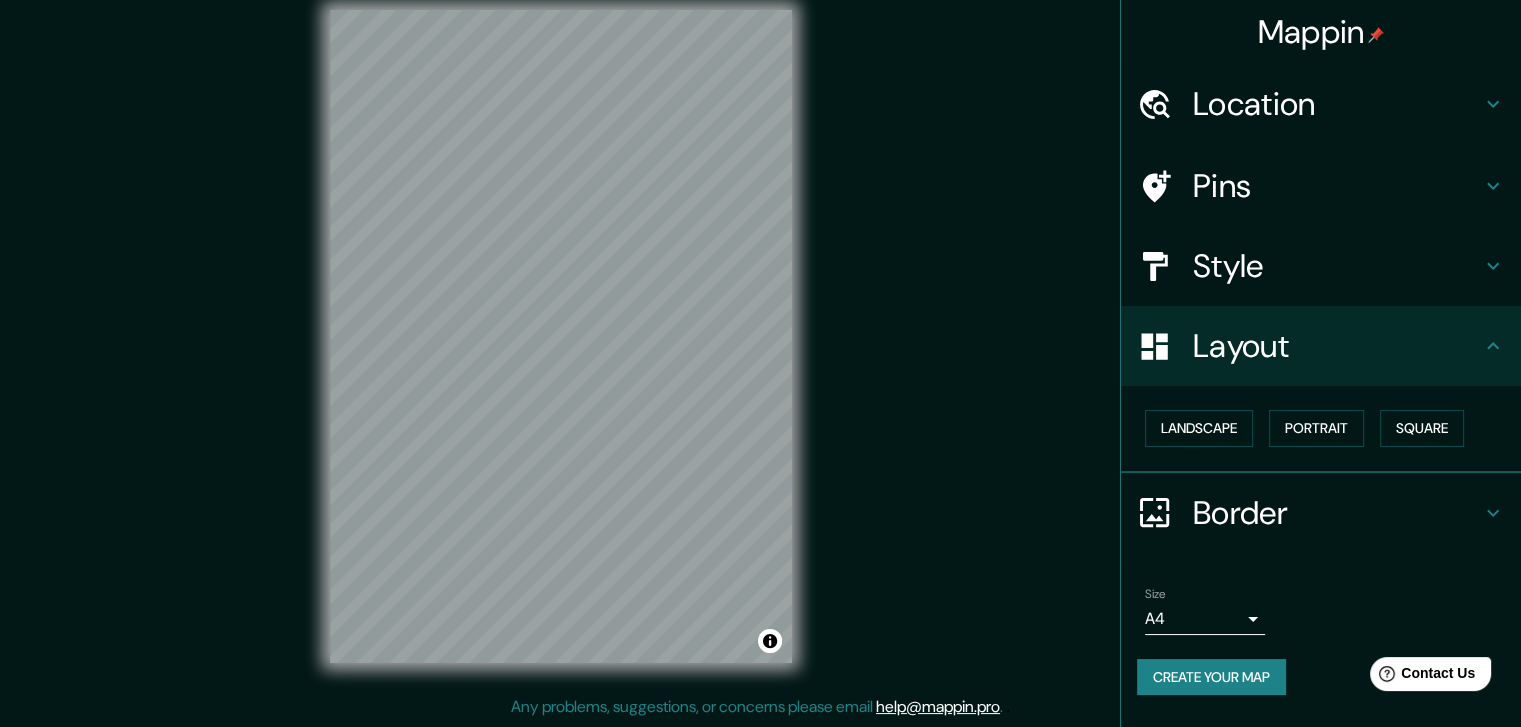 click on "Border" at bounding box center [1337, 513] 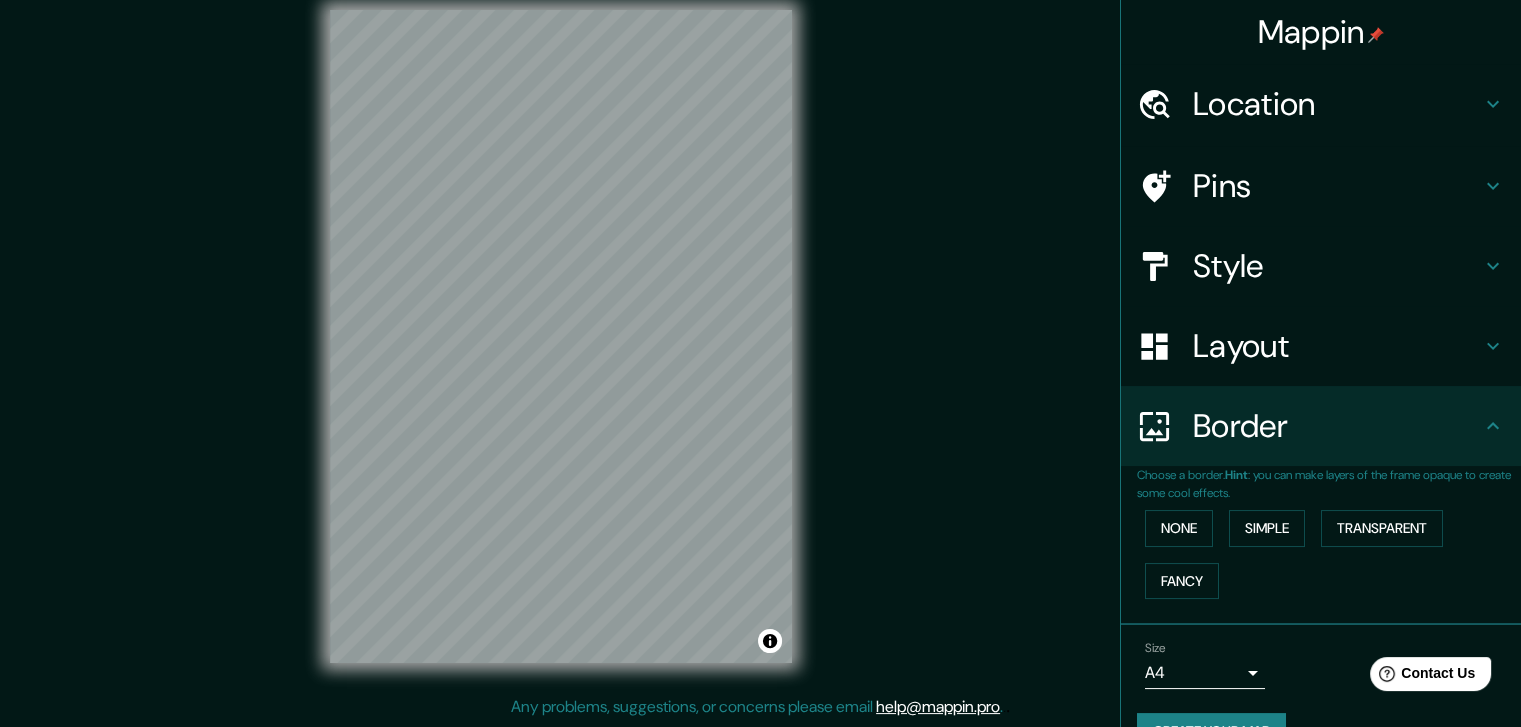 click on "None" at bounding box center [1179, 528] 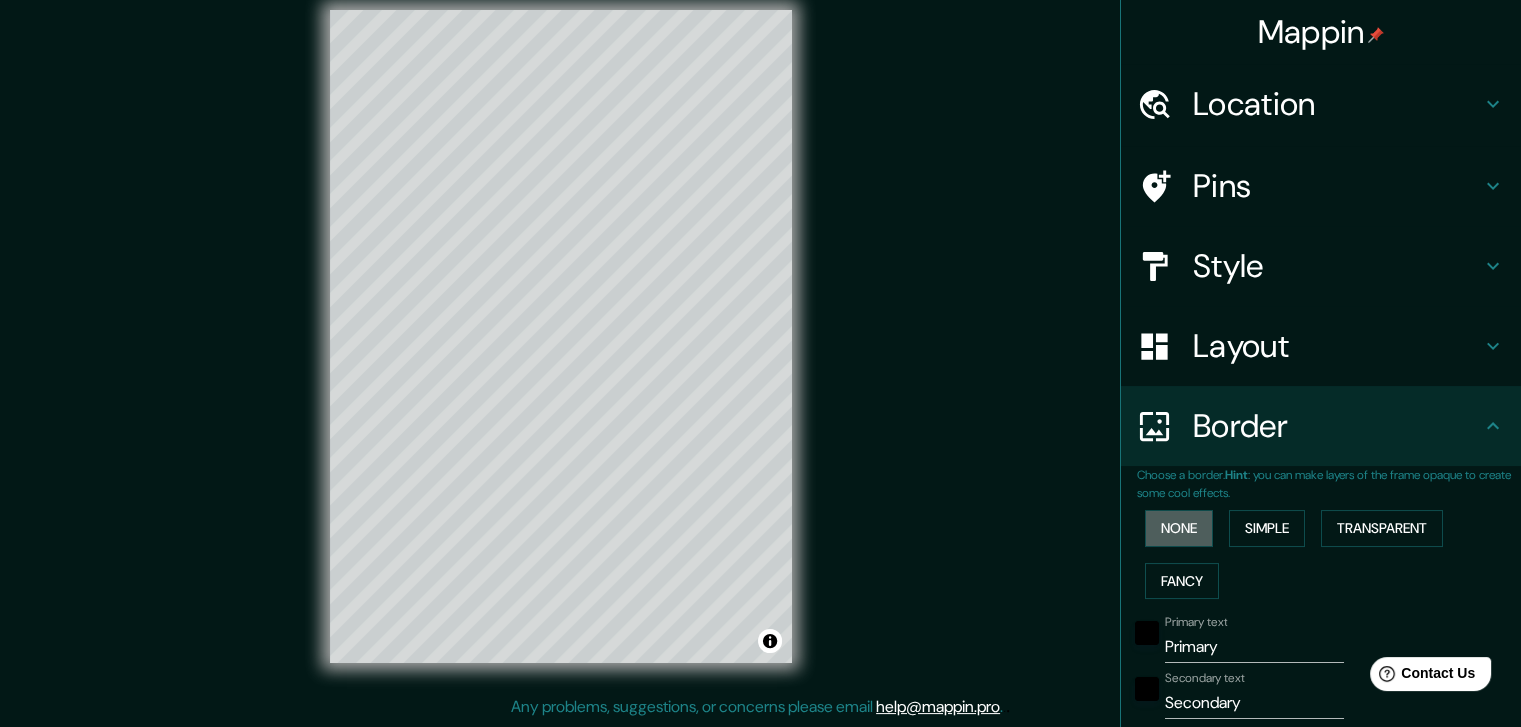 click on "None" at bounding box center (1179, 528) 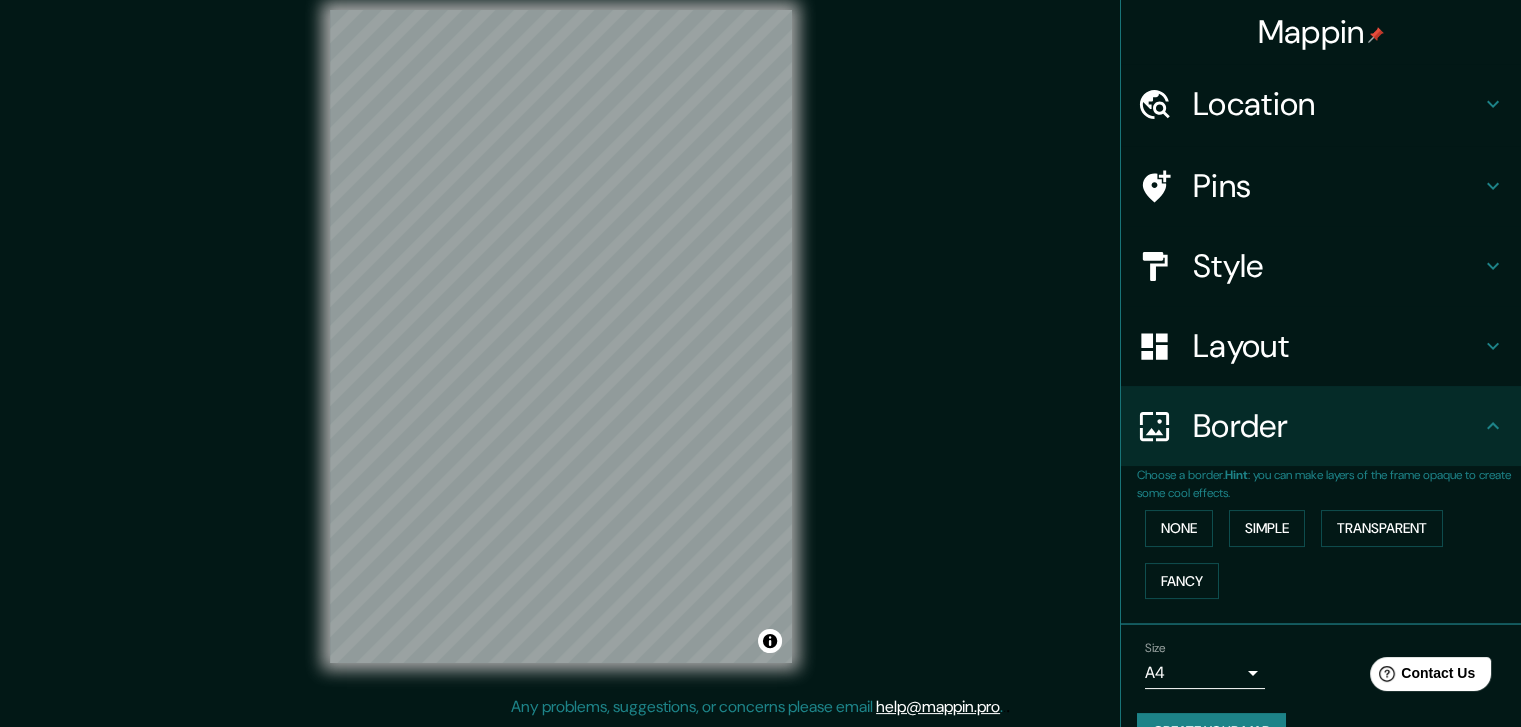 click on "Border" at bounding box center [1337, 426] 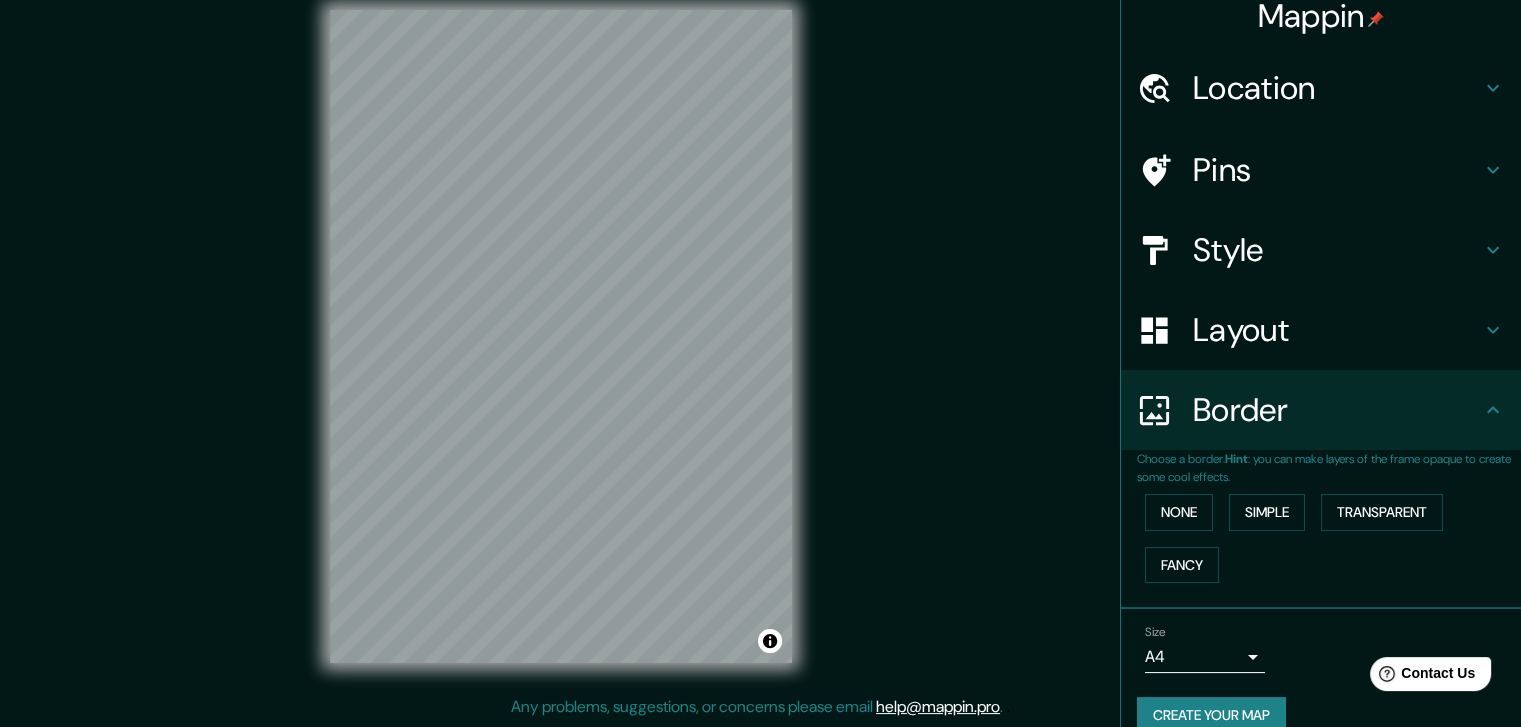 scroll, scrollTop: 0, scrollLeft: 0, axis: both 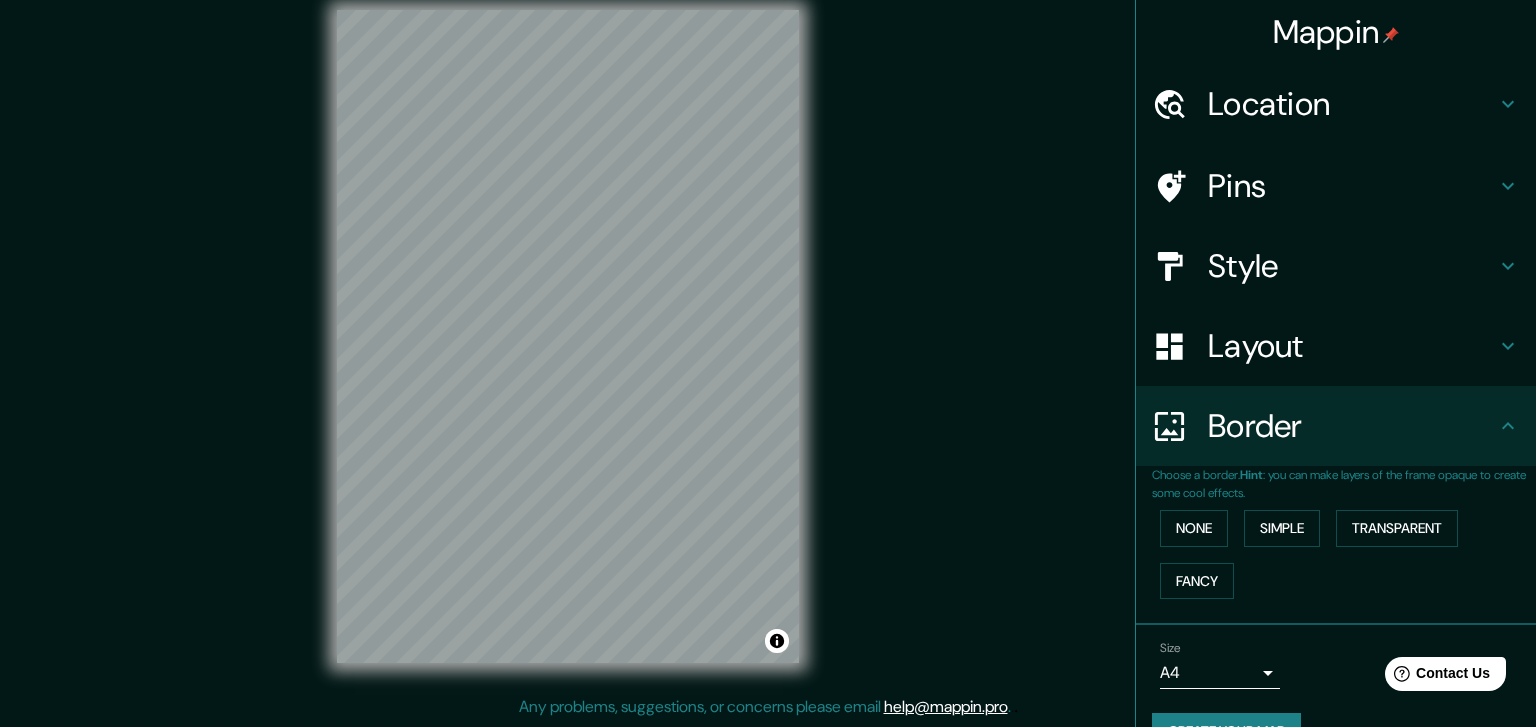 click on "Mappin Location [CITY], provincia de [PROVINCE], [COUNTRY] Pins Style Layout Border Choose a border.  Hint : you can make layers of the frame opaque to create some cool effects. None Simple Transparent Fancy Size A4 single Create your map © Mapbox   © OpenStreetMap   Improve this map Any problems, suggestions, or concerns please email    help@example.com . . ." at bounding box center (768, 340) 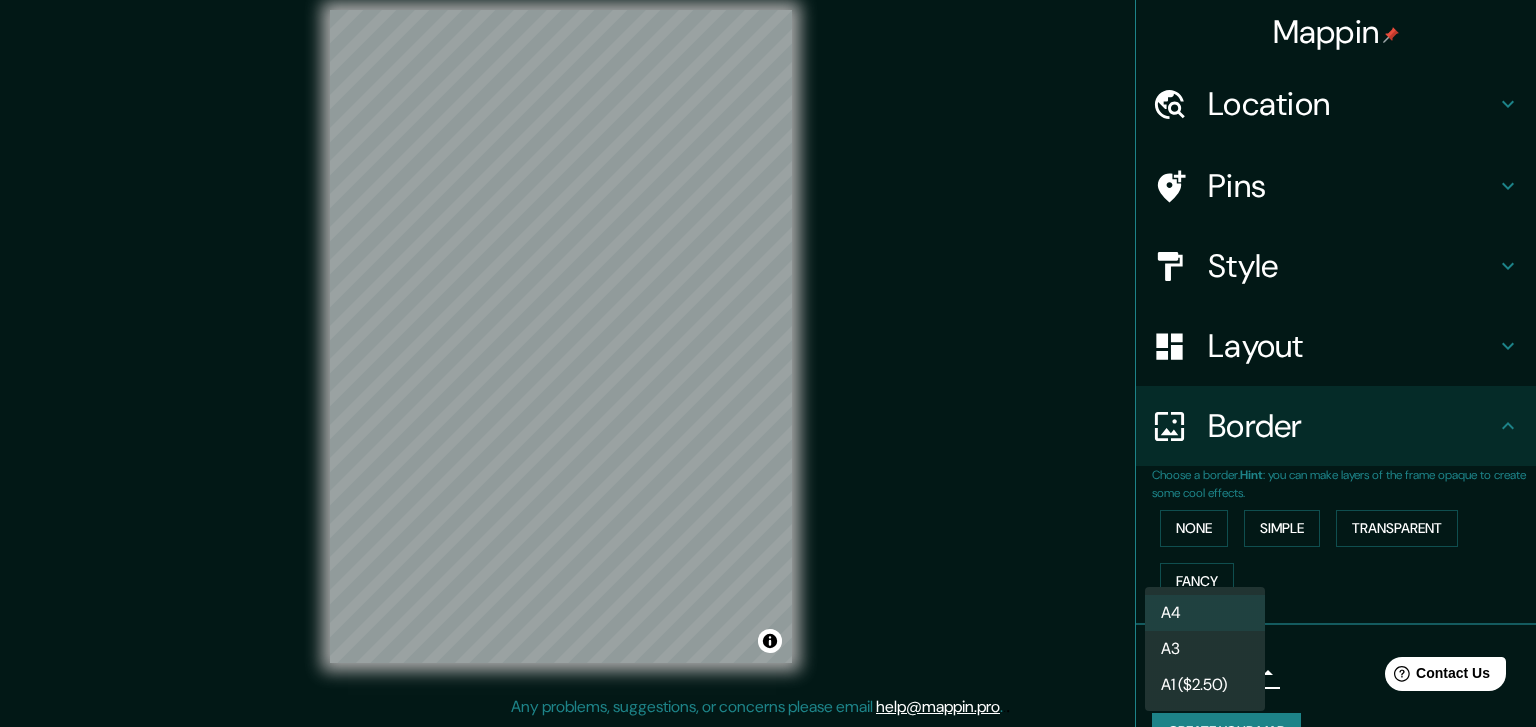 click on "A3" at bounding box center (1205, 649) 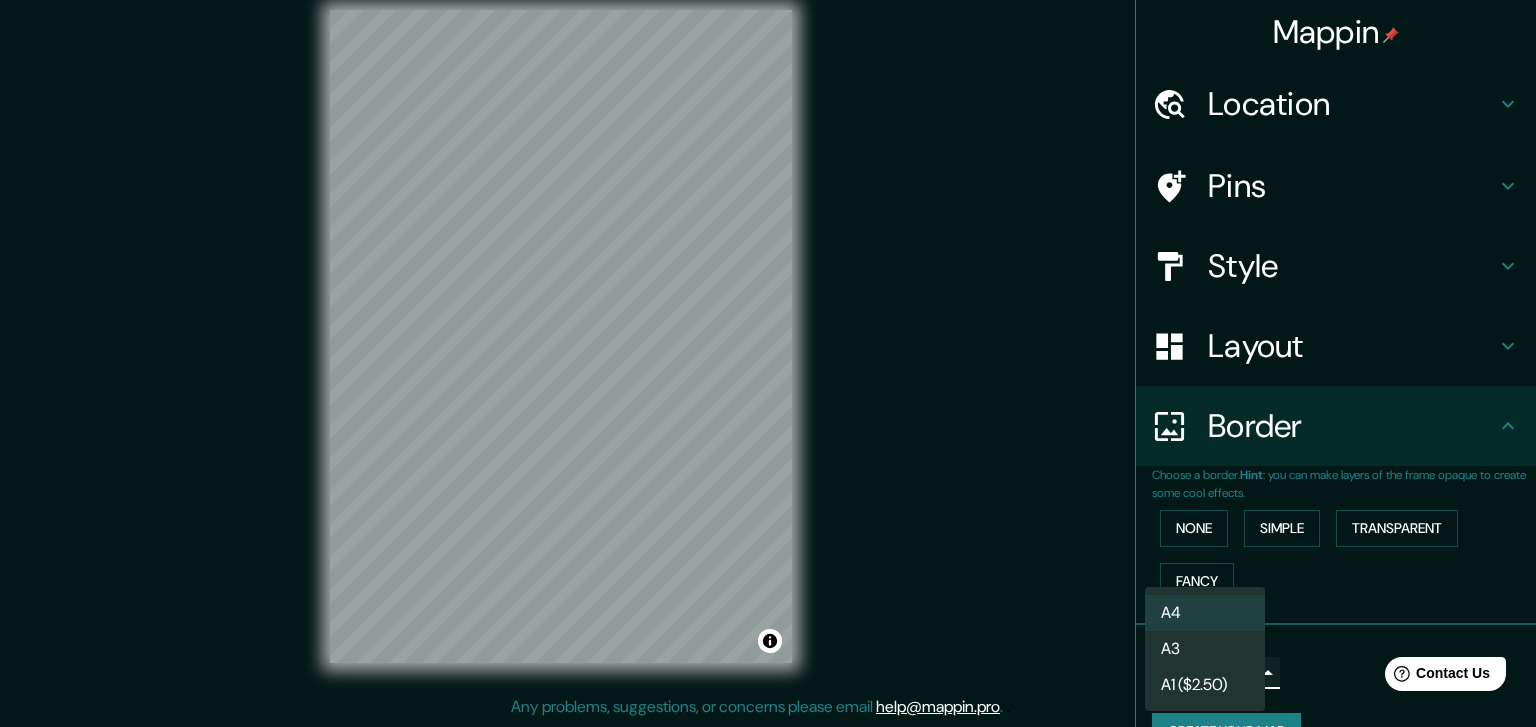 type on "a4" 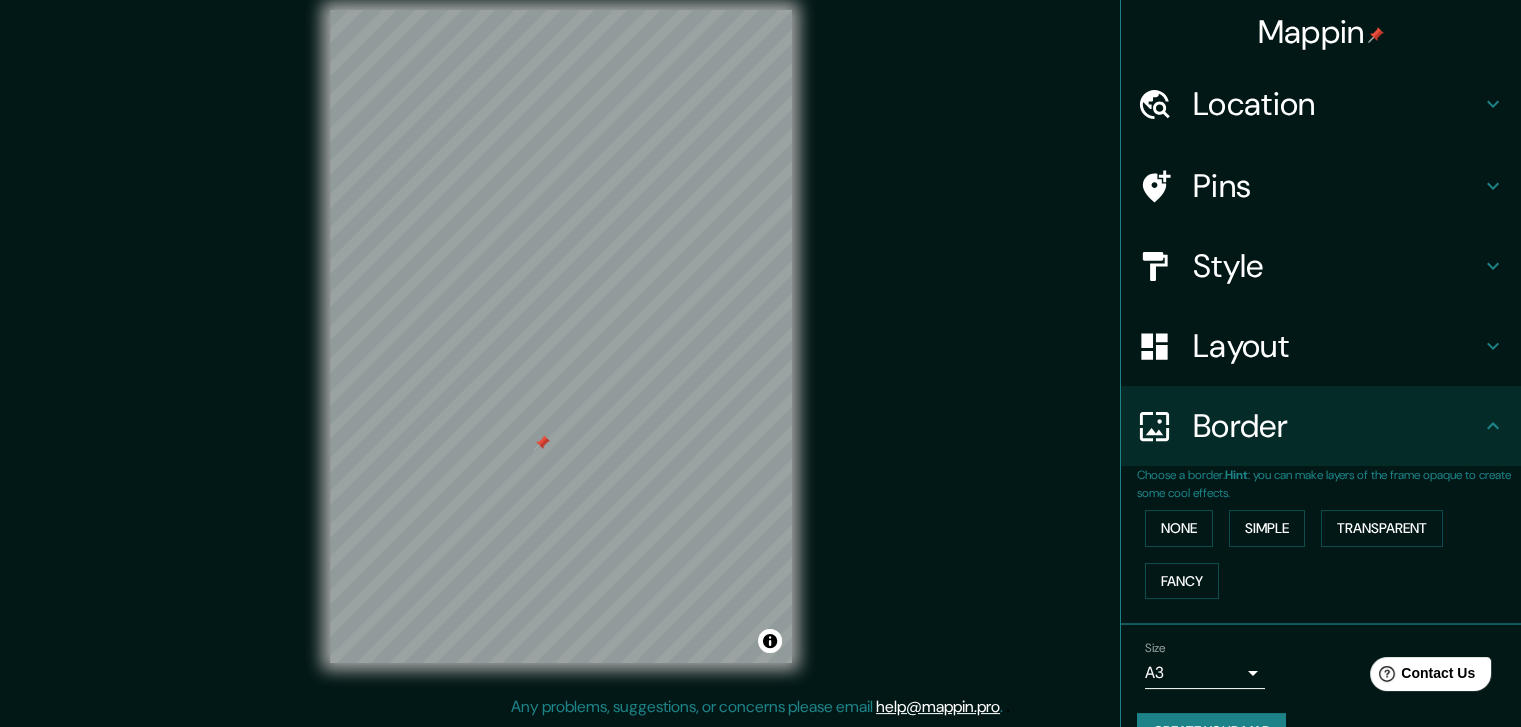 click at bounding box center (542, 443) 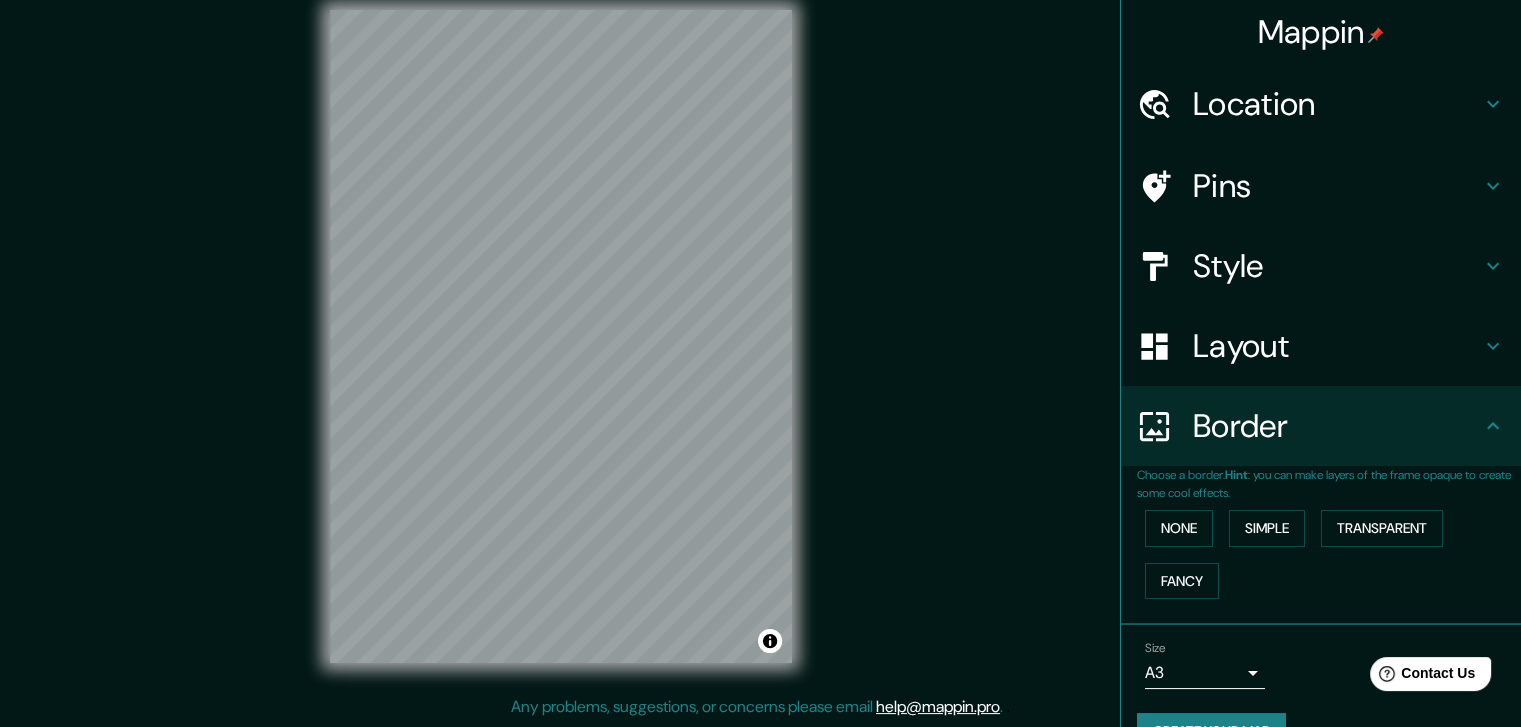 click on "Location" at bounding box center [1337, 104] 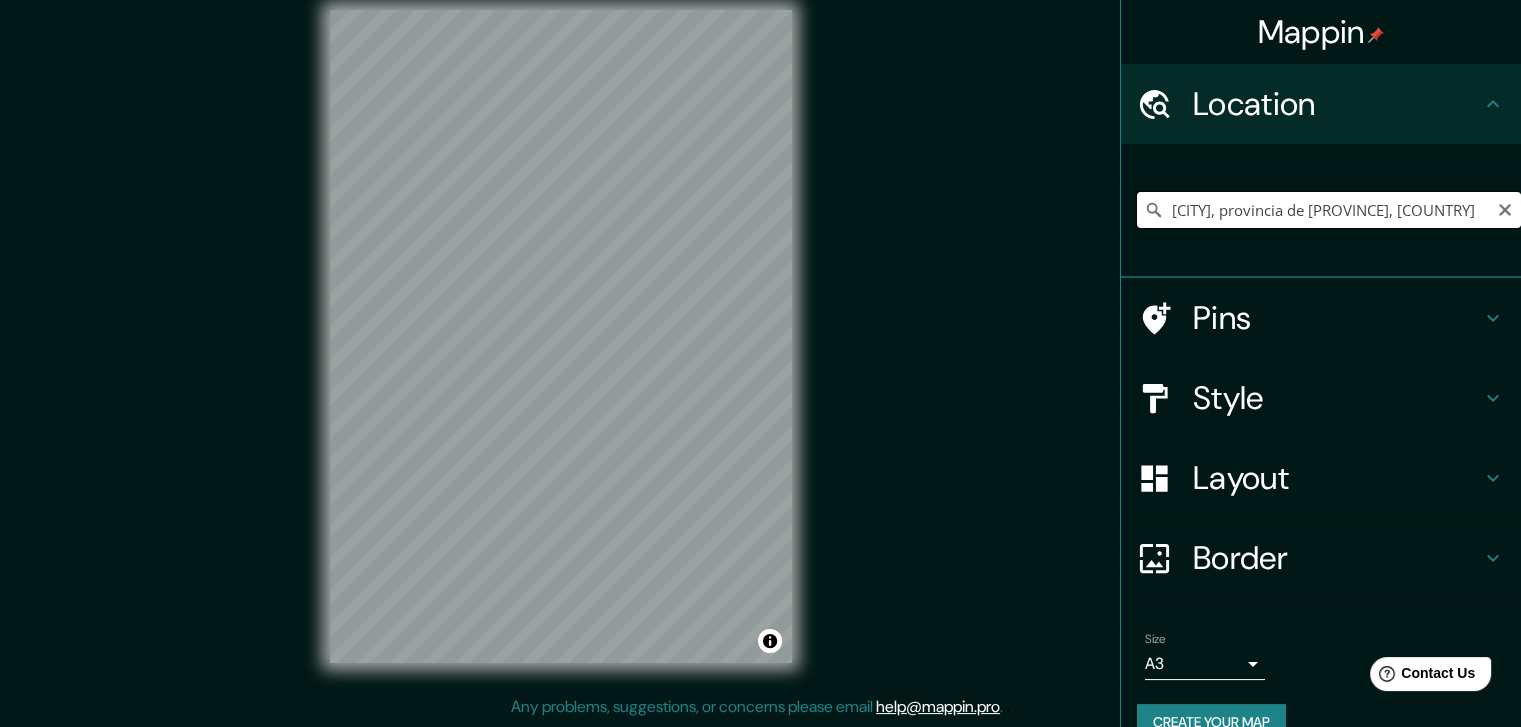click on "[CITY], provincia de [PROVINCE], [COUNTRY]" at bounding box center (1329, 210) 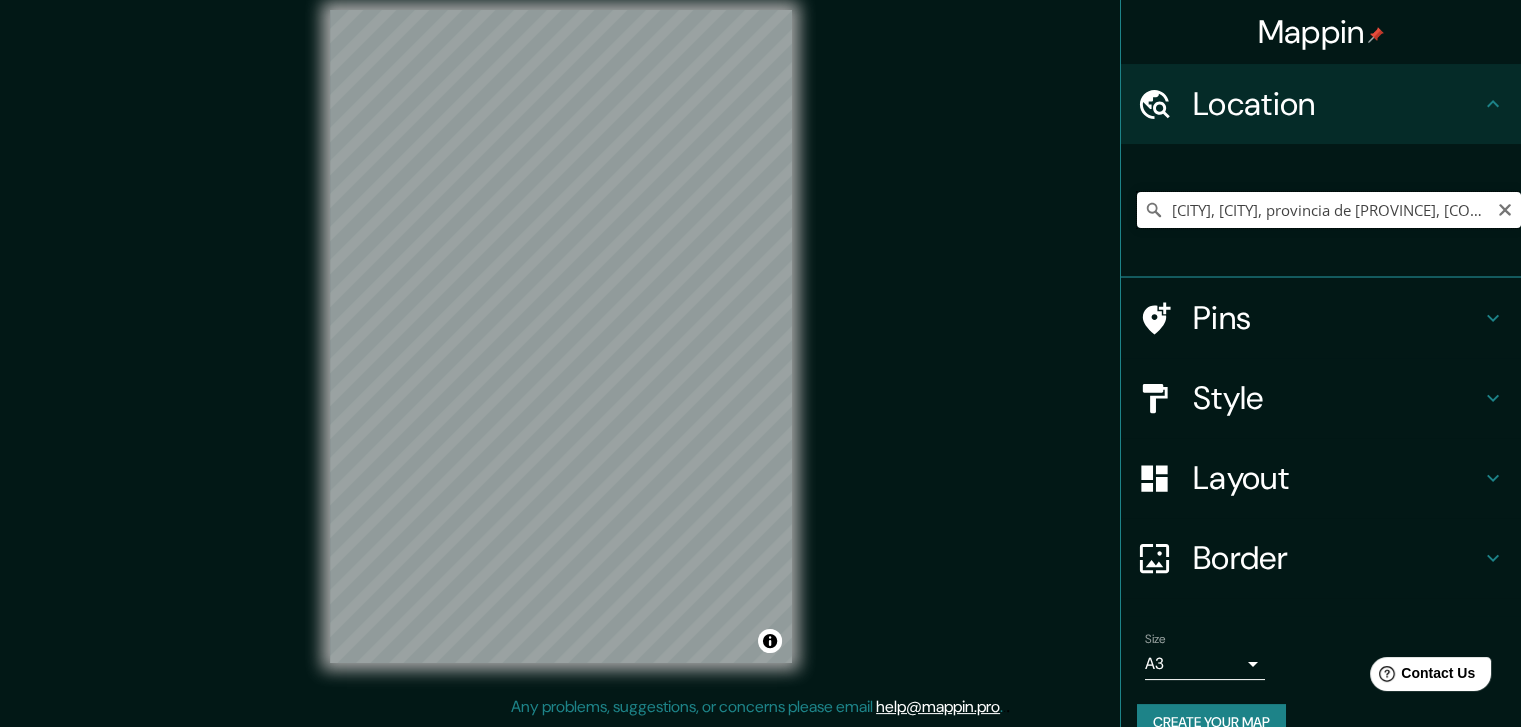 click on "[CITY], [CITY], provincia de [PROVINCE], [COUNTRY]" at bounding box center (1329, 210) 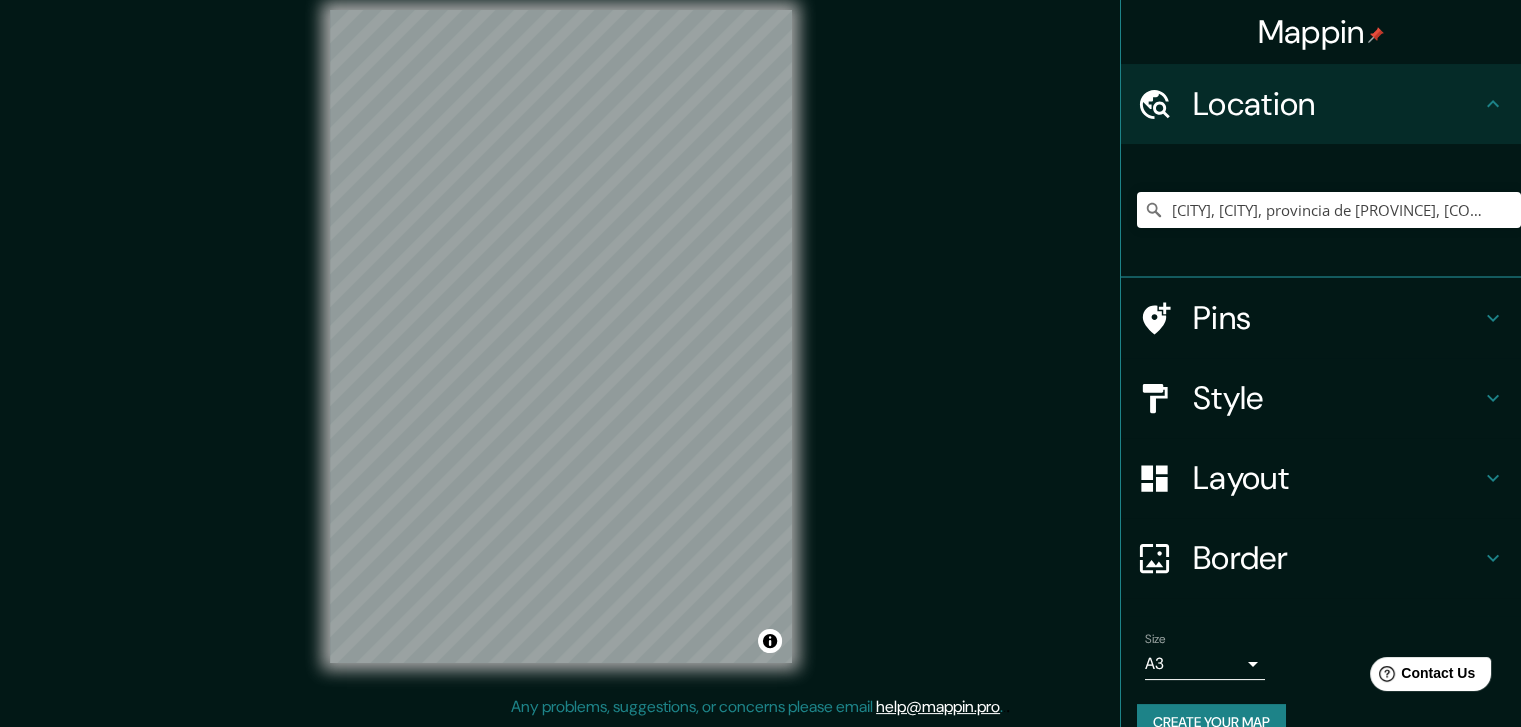 click on "Location" at bounding box center (1337, 104) 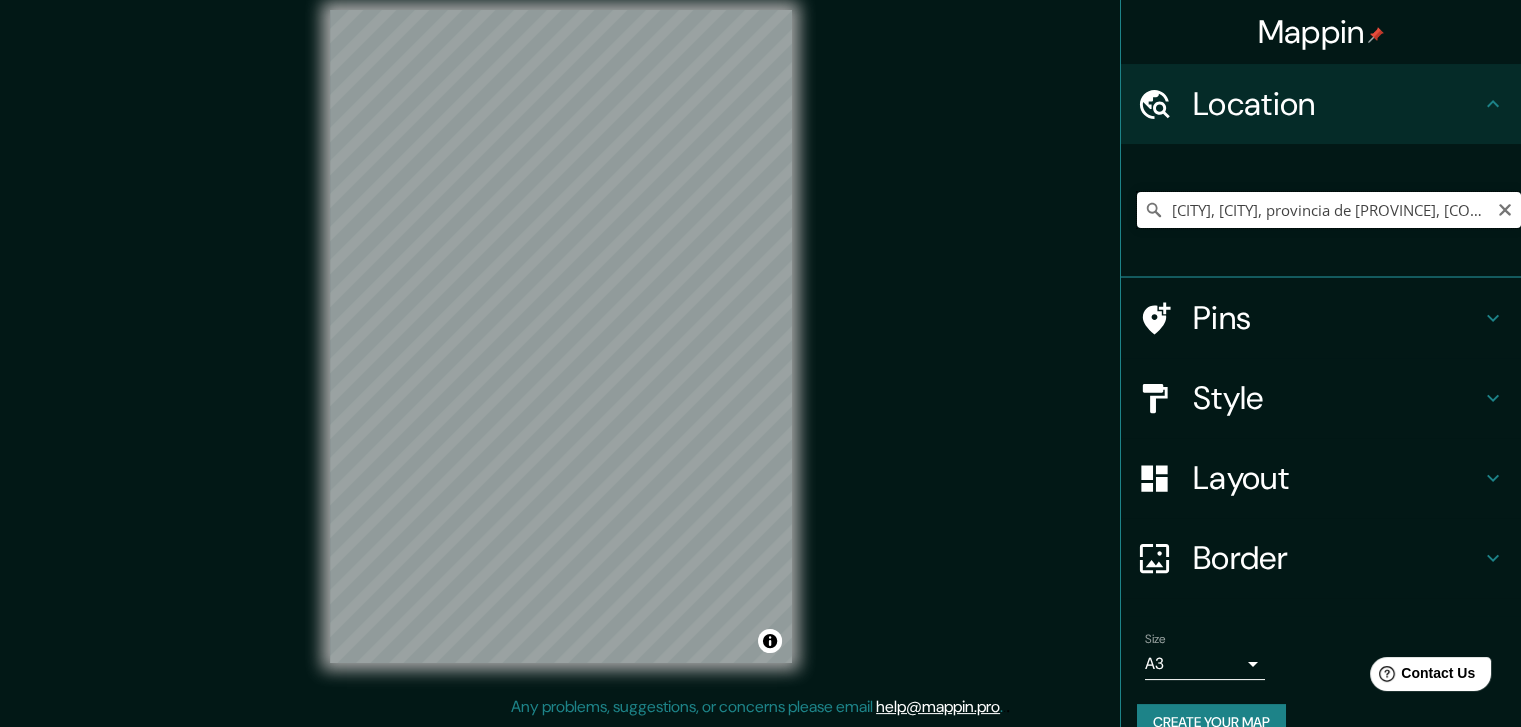 click on "[CITY], [CITY], provincia de [PROVINCE], [COUNTRY]" at bounding box center [1329, 210] 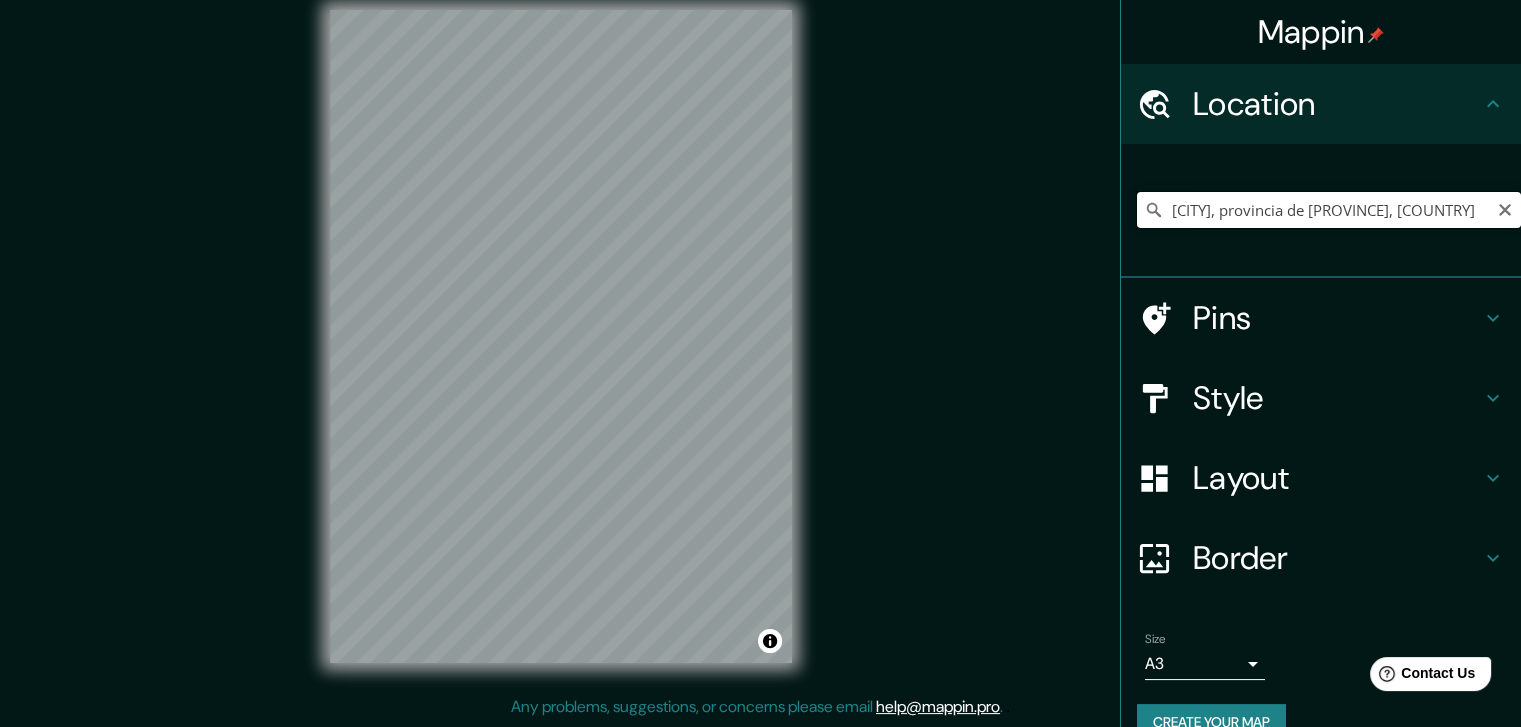 click on "[CITY], provincia de [PROVINCE], [COUNTRY]" at bounding box center (1329, 210) 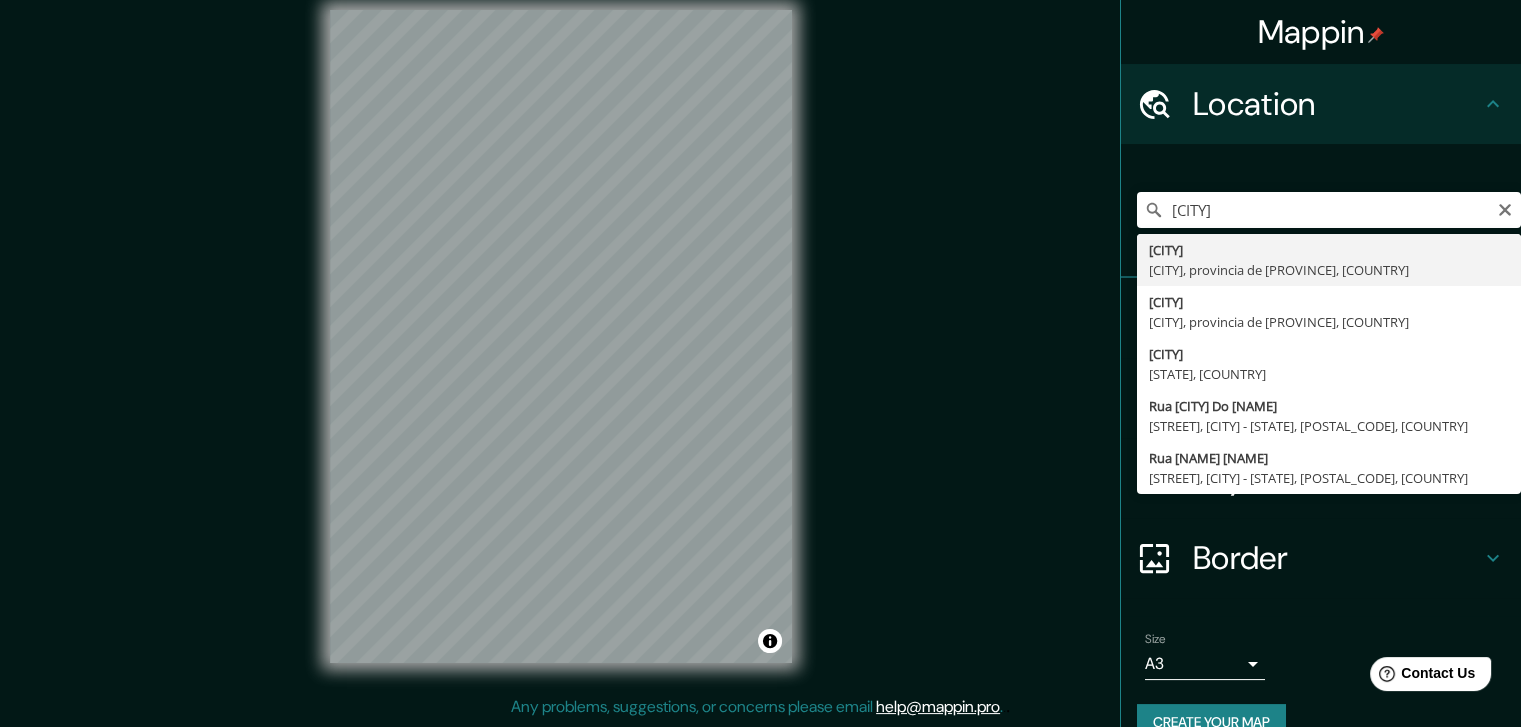 type on "[CITY], [CITY], provincia de [PROVINCE], [COUNTRY]" 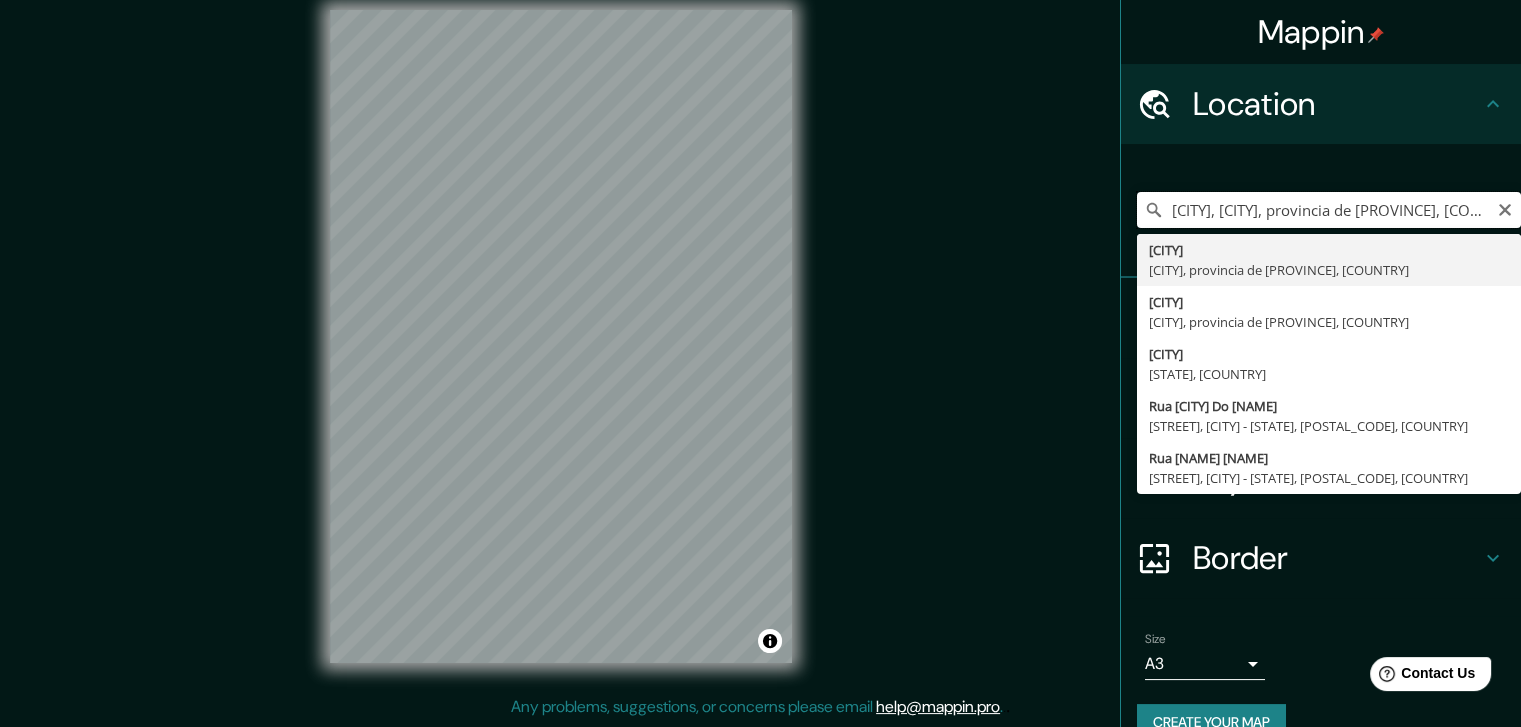 scroll, scrollTop: 0, scrollLeft: 0, axis: both 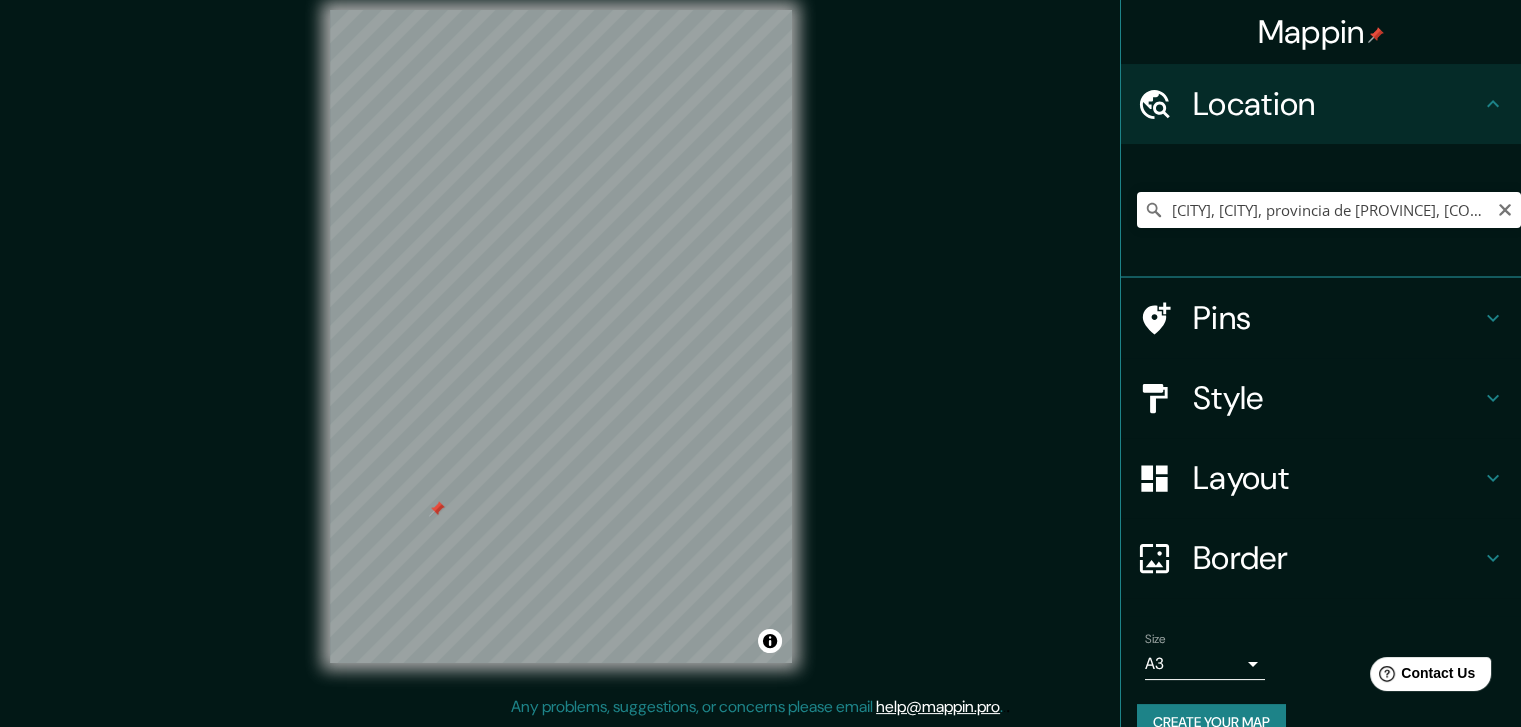 click 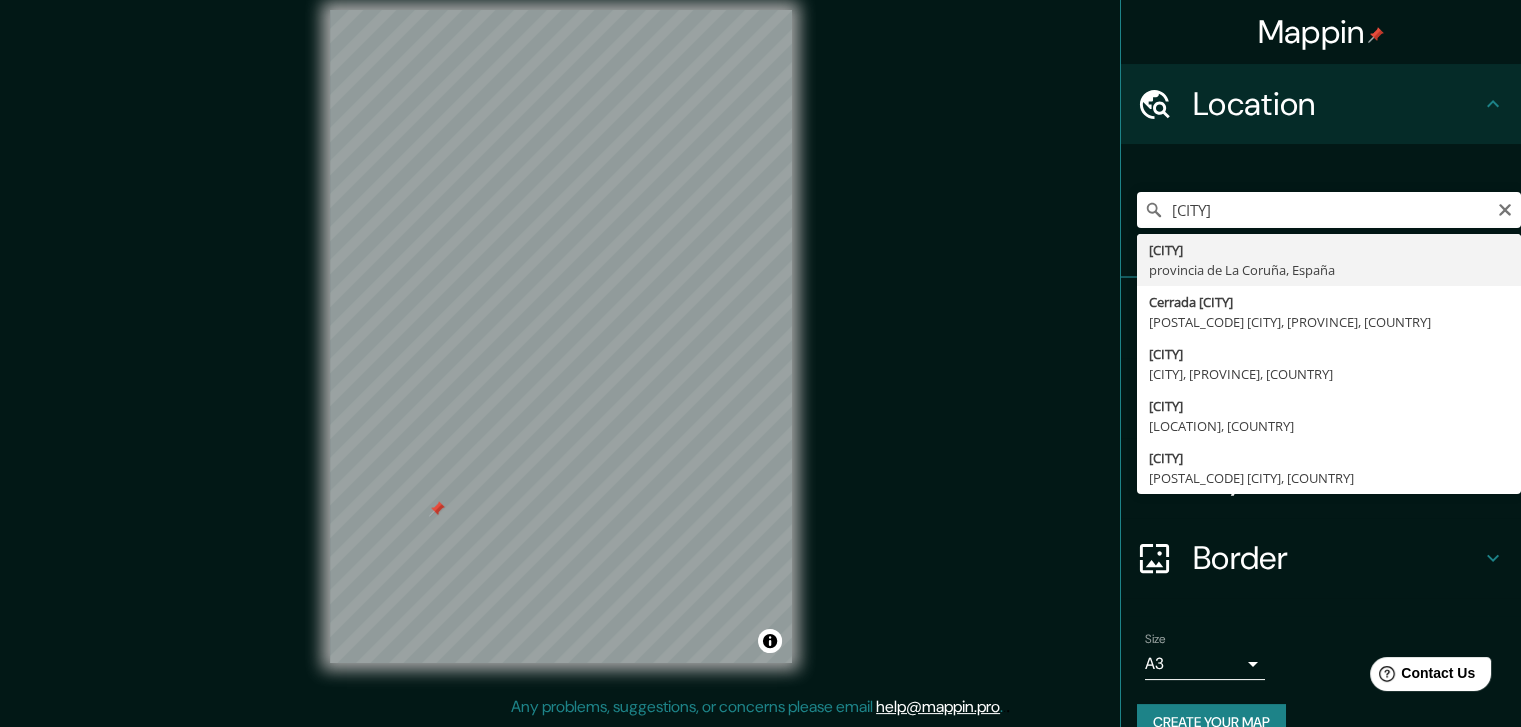 type on "[CITY], provincia de [PROVINCE], [COUNTRY]" 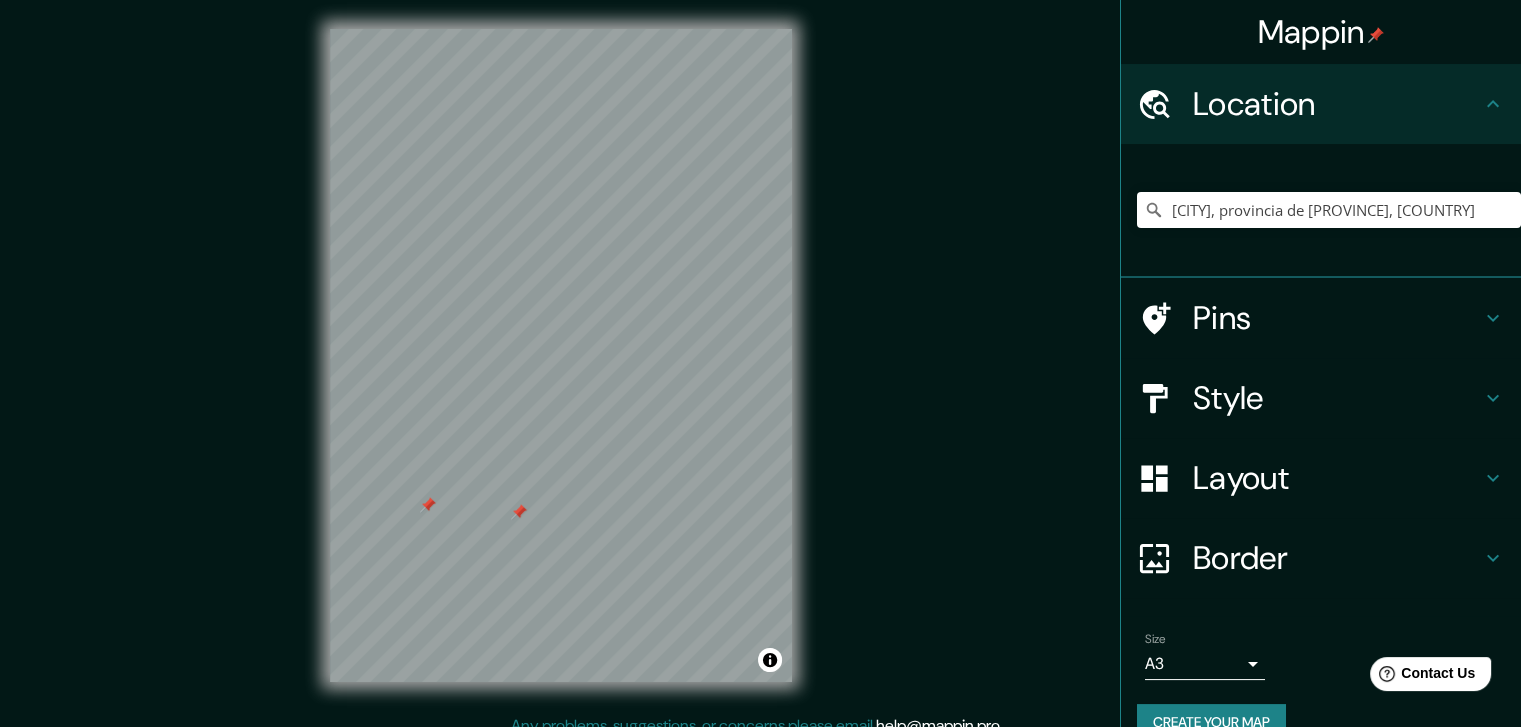 scroll, scrollTop: 0, scrollLeft: 0, axis: both 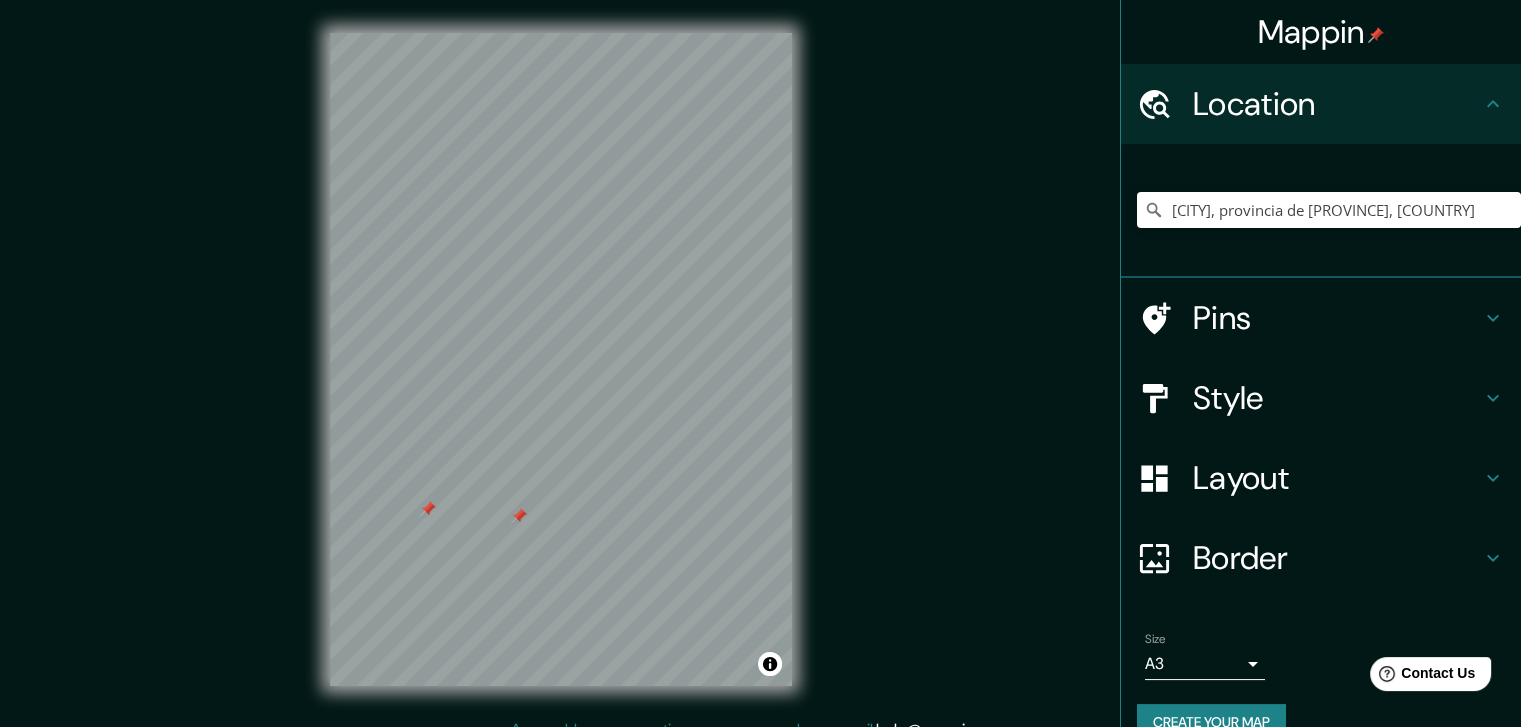 click at bounding box center (428, 509) 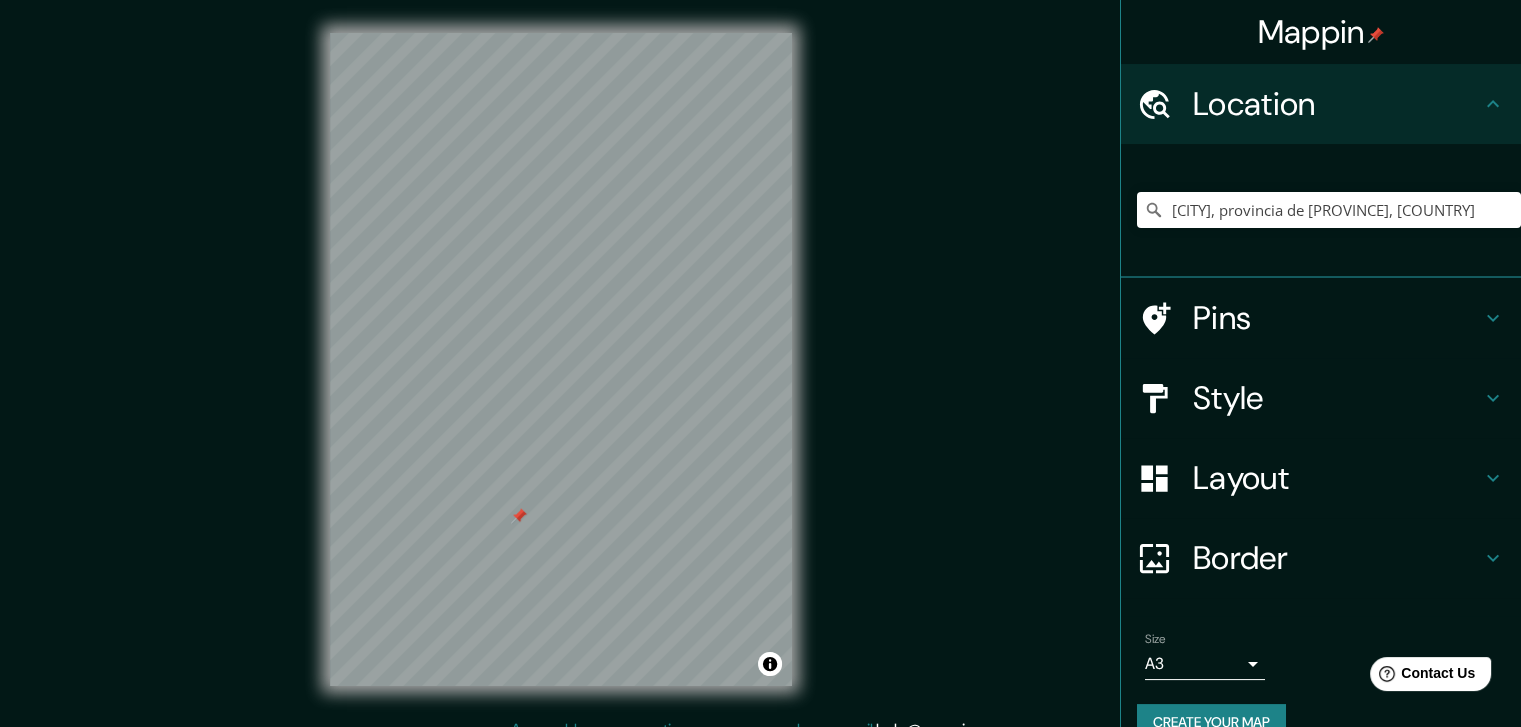 click at bounding box center [519, 516] 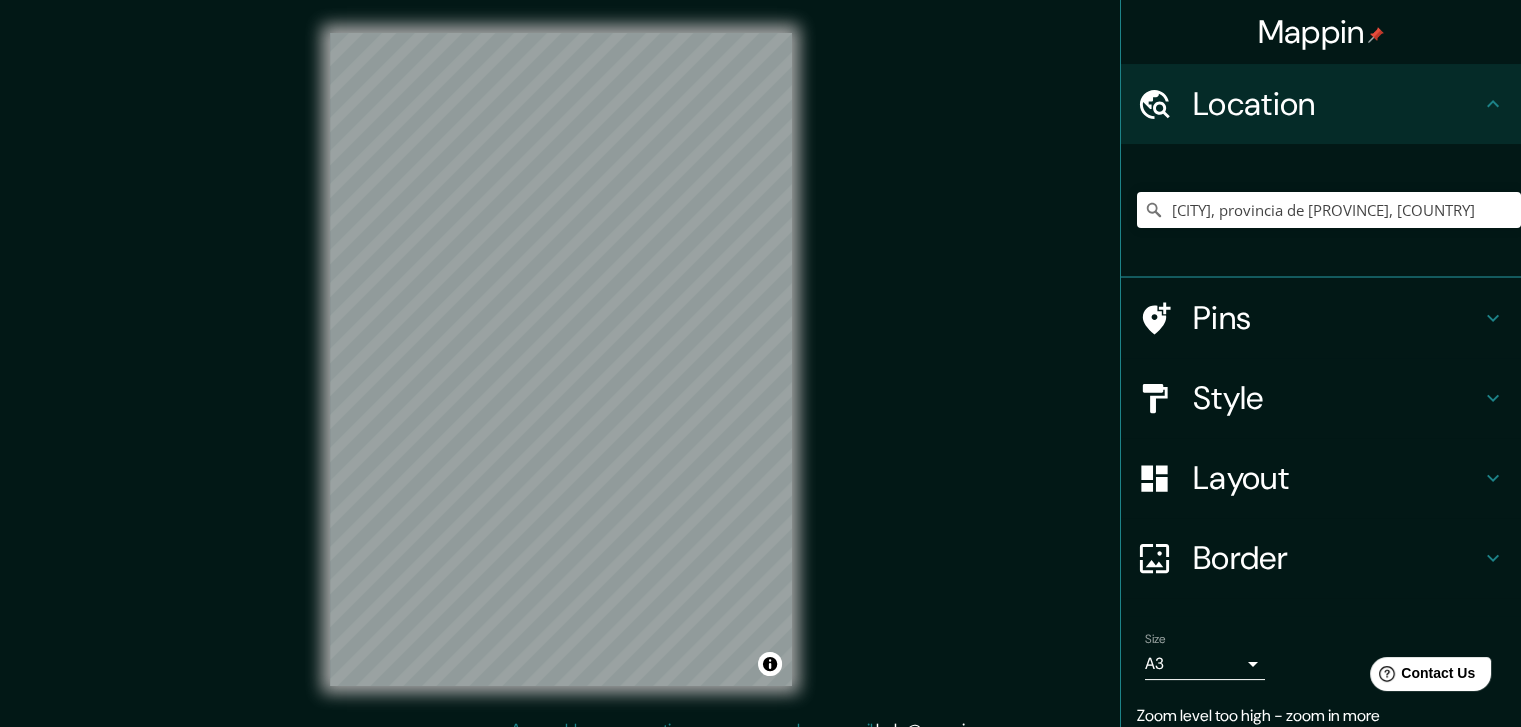 click on "Layout" at bounding box center (1337, 478) 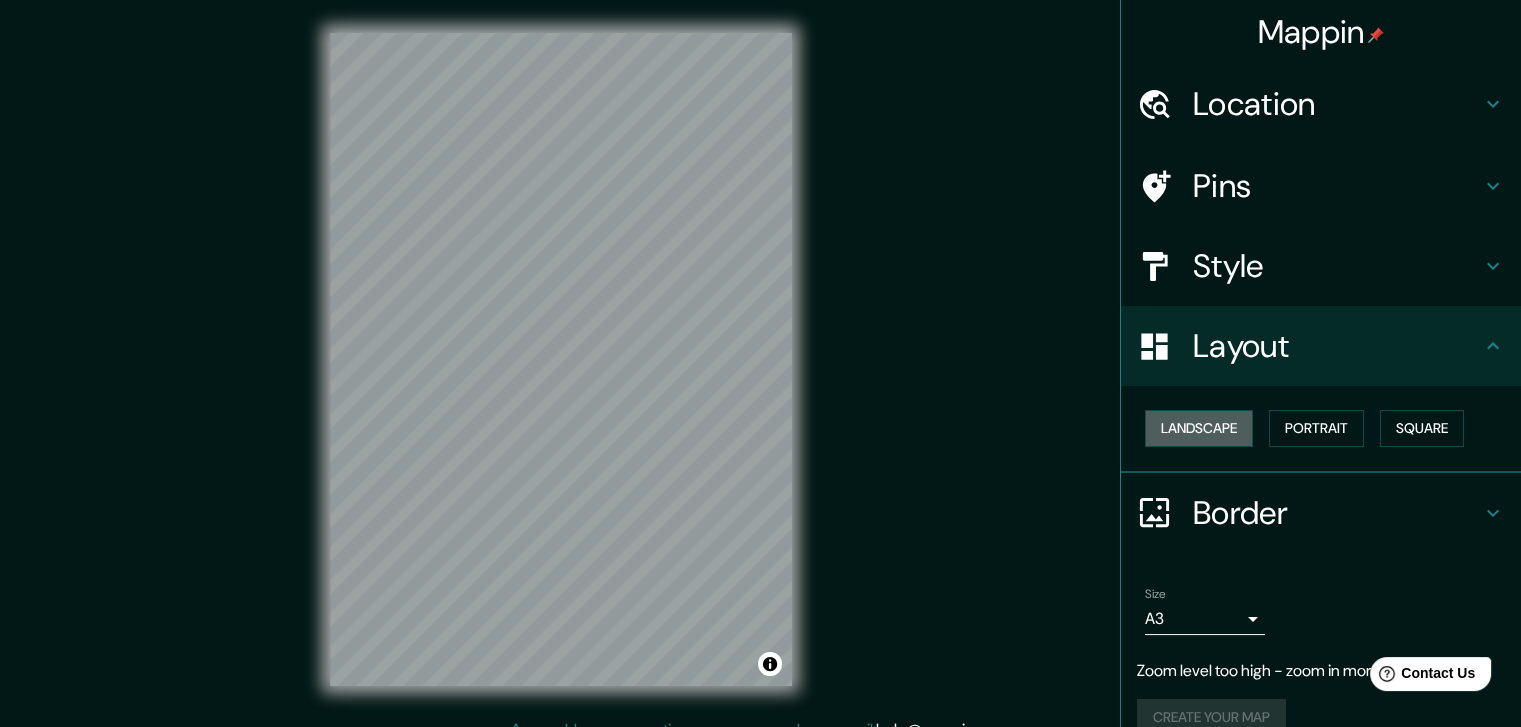 click on "Landscape" at bounding box center (1199, 428) 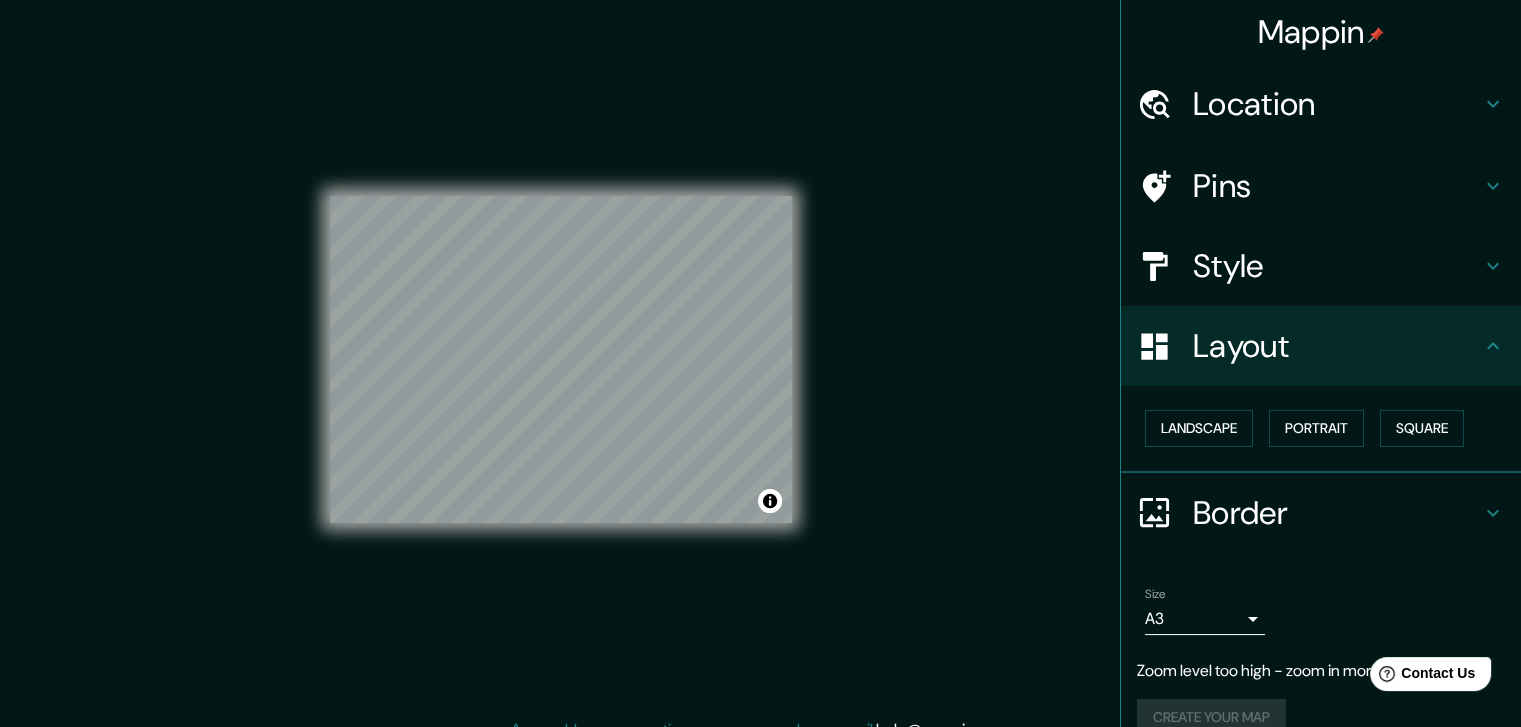 click on "Portrait" at bounding box center [1316, 428] 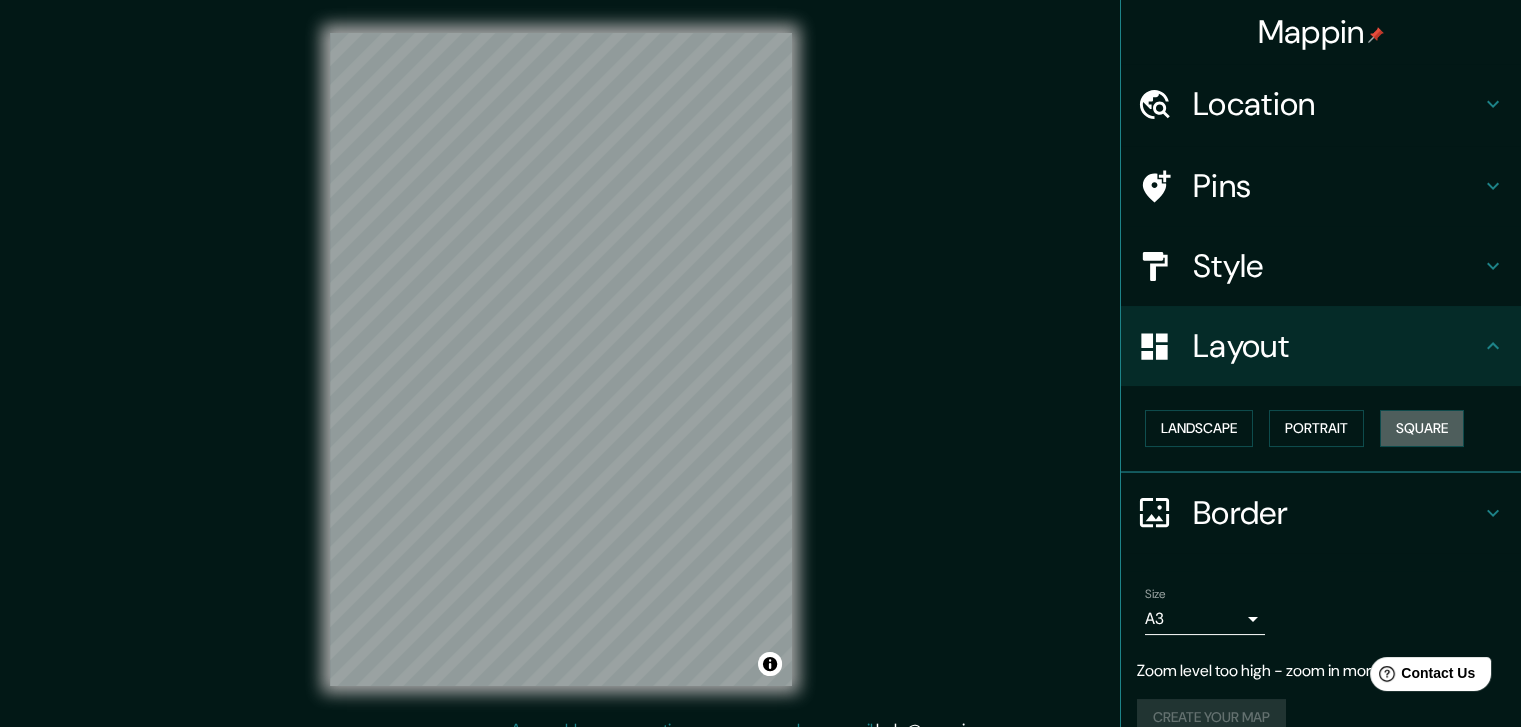 click on "Square" at bounding box center (1422, 428) 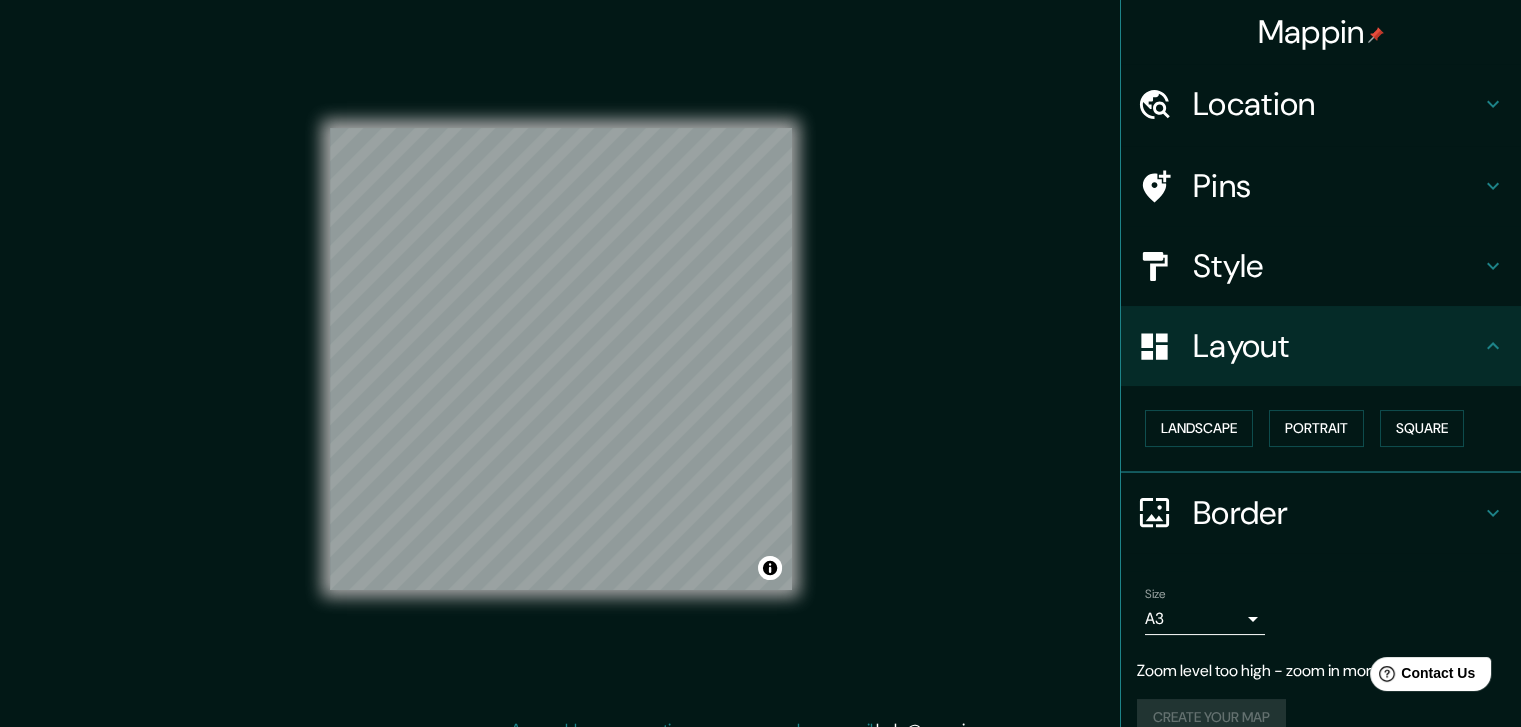 click on "Portrait" at bounding box center [1316, 428] 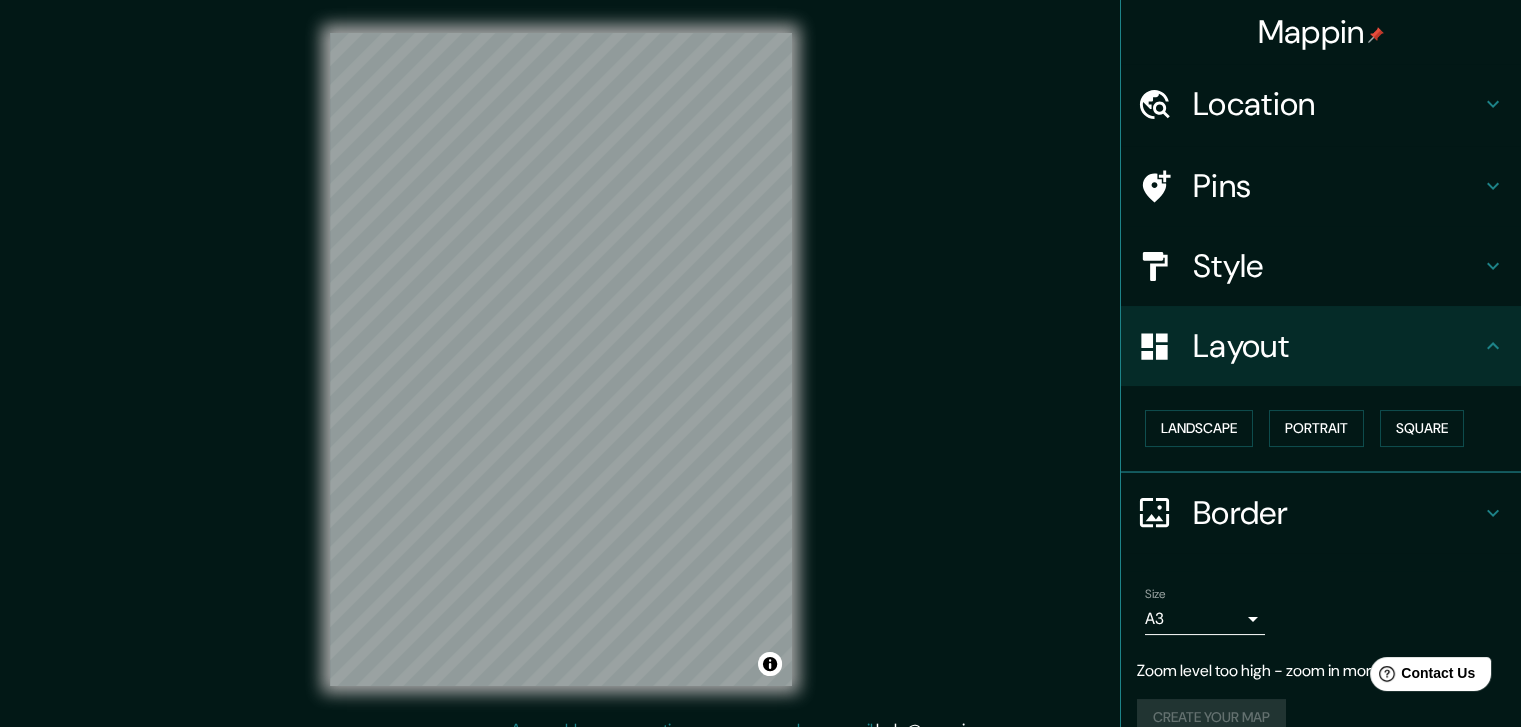 click on "Layout" at bounding box center [1337, 346] 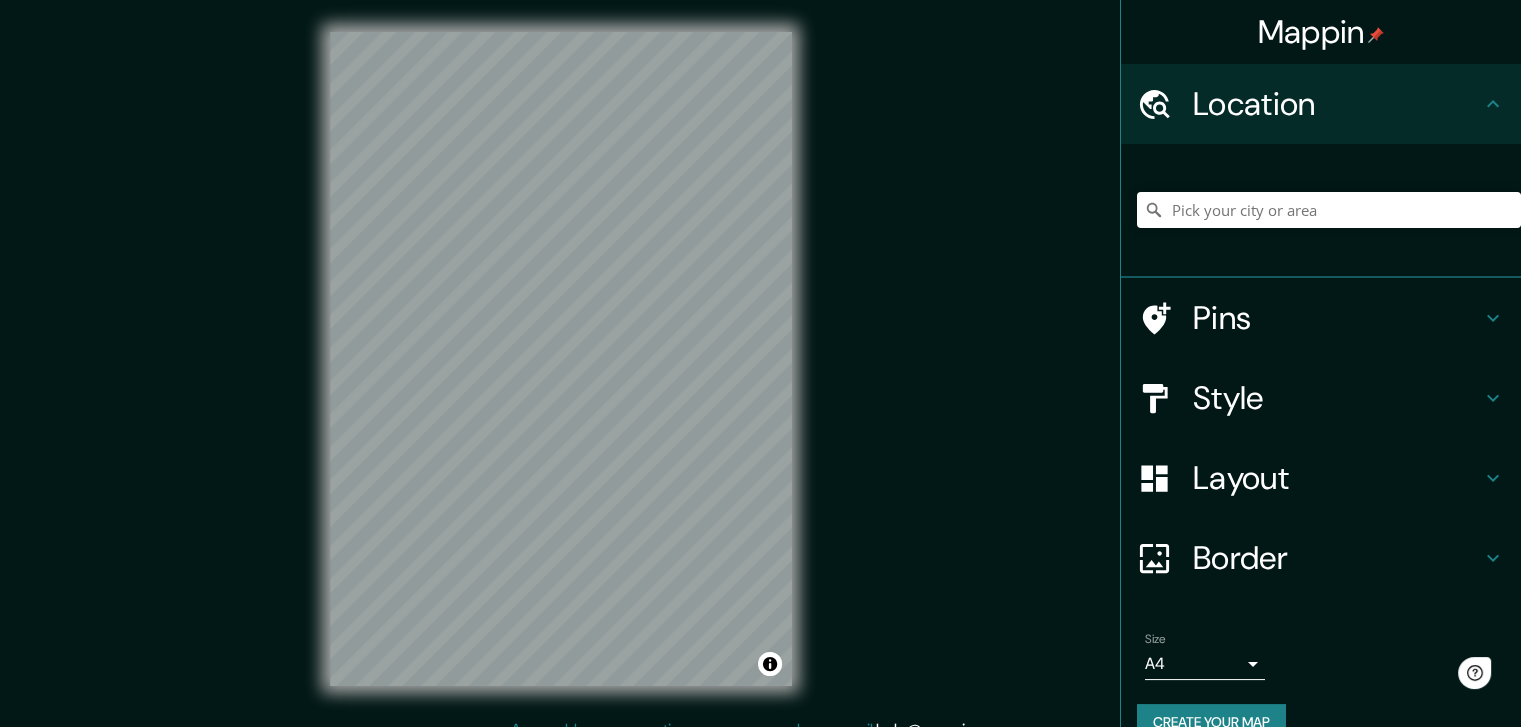 scroll, scrollTop: 0, scrollLeft: 0, axis: both 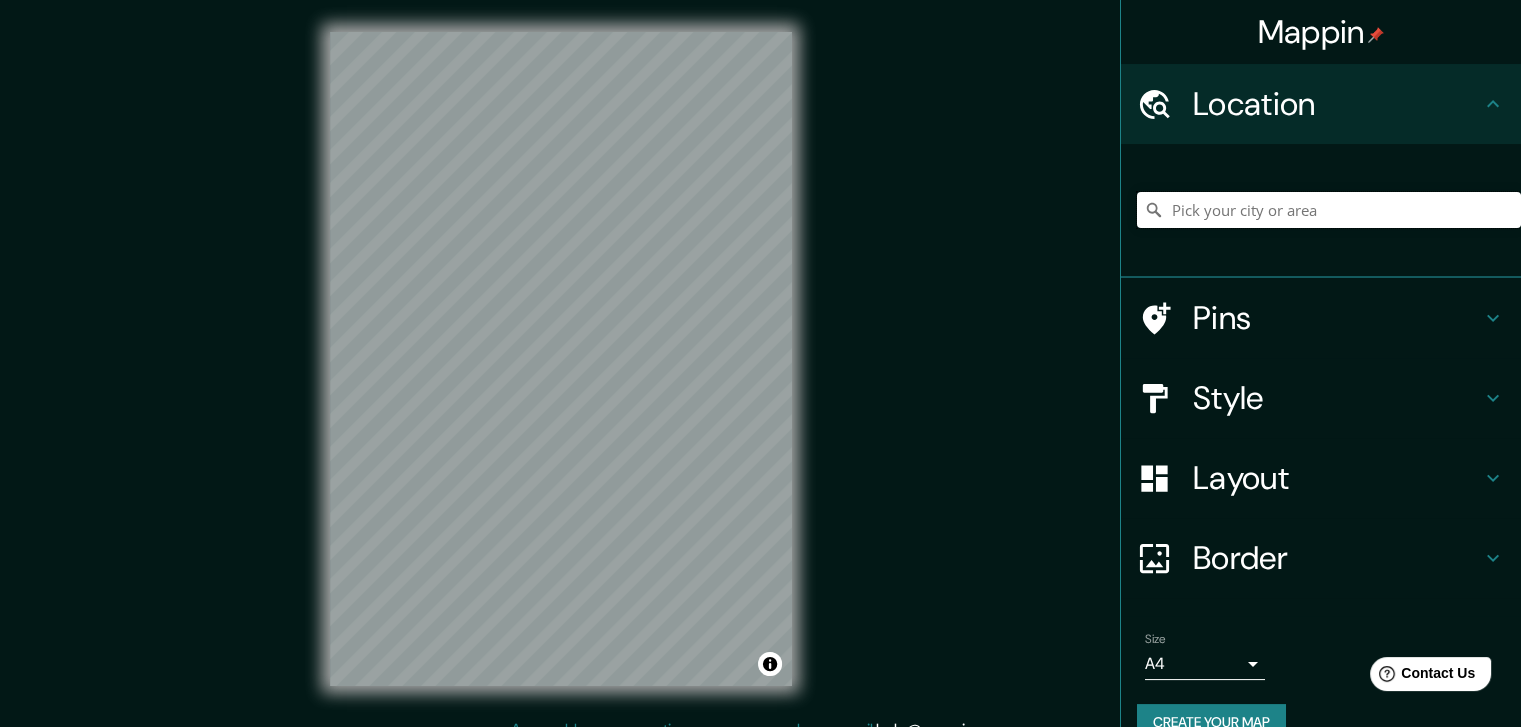click at bounding box center [1329, 210] 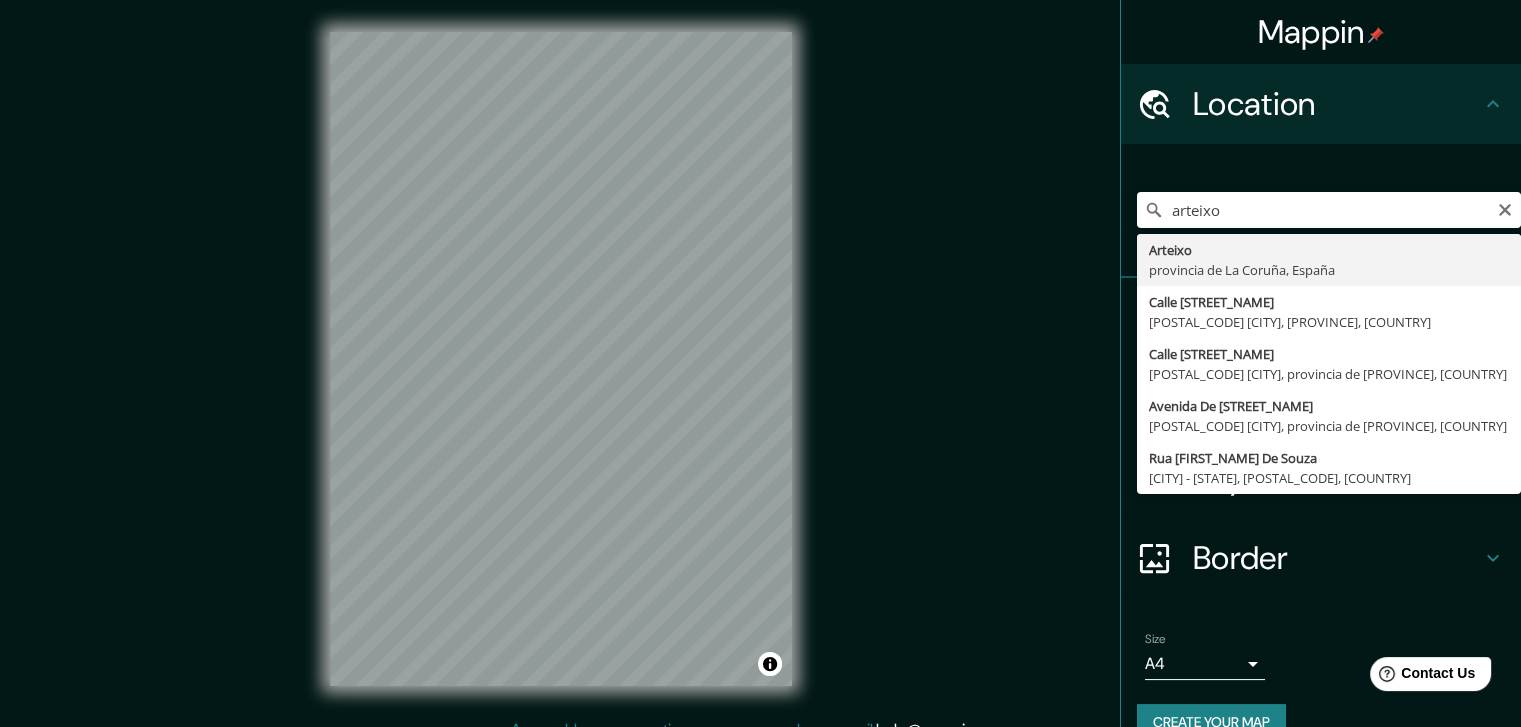 type on "[CITY], provincia de [PROVINCE], [COUNTRY]" 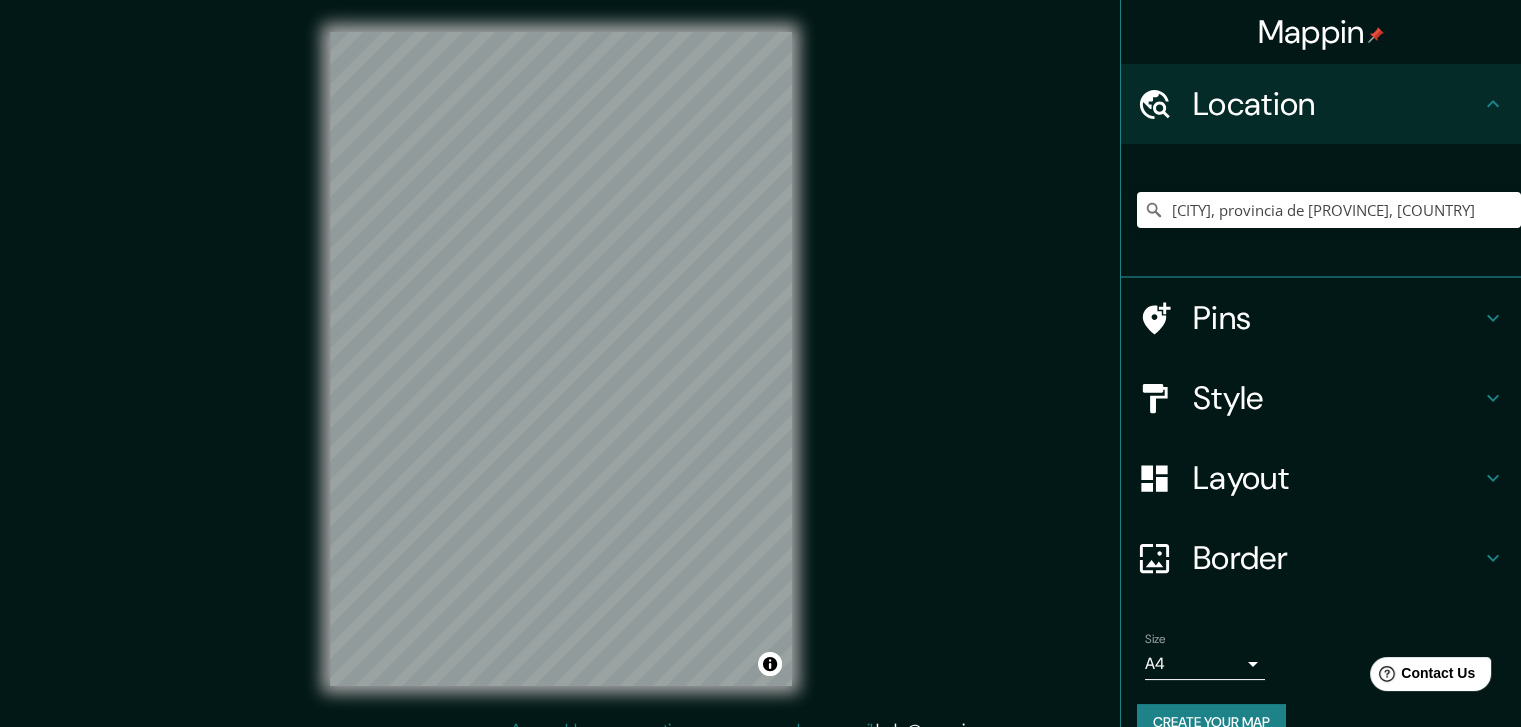 click on "Style" at bounding box center [1337, 398] 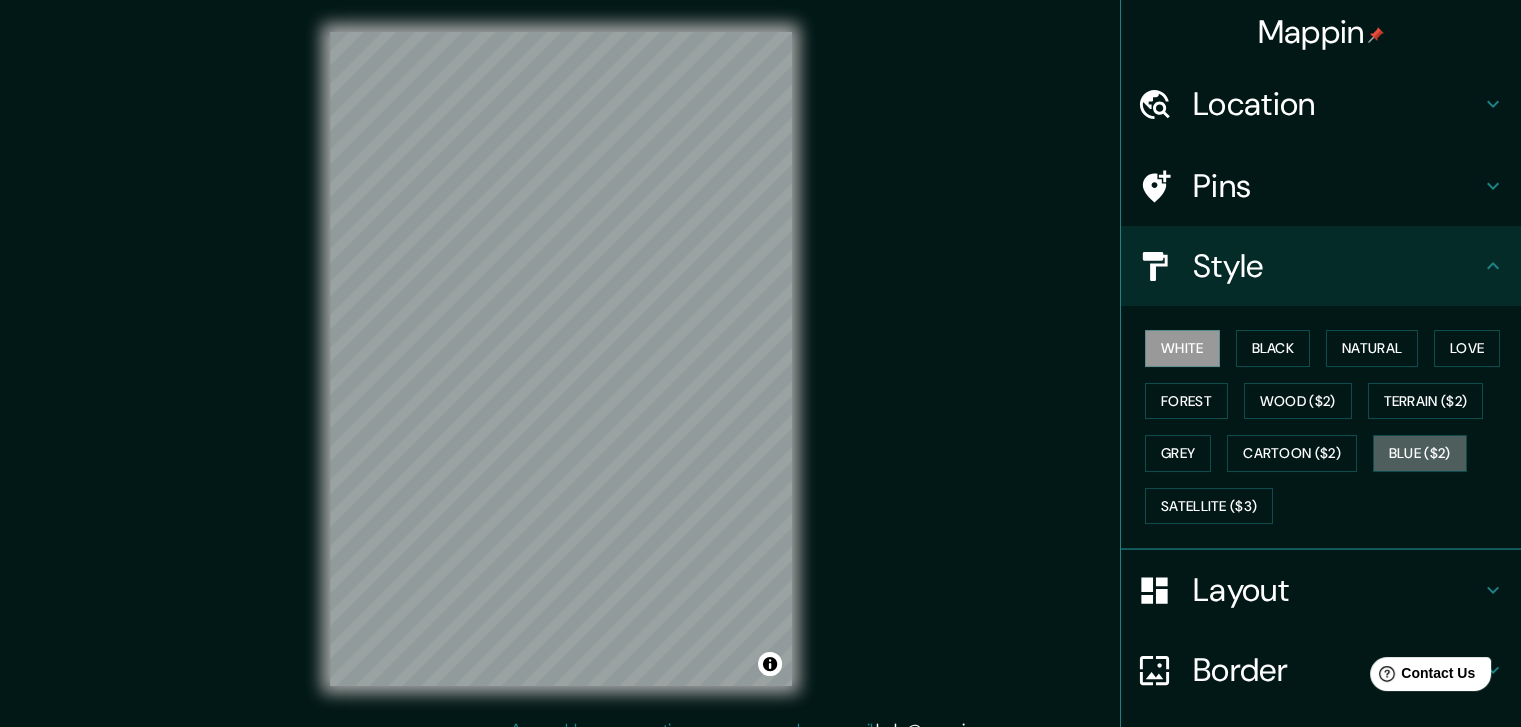 click on "Blue ($2)" at bounding box center [1420, 453] 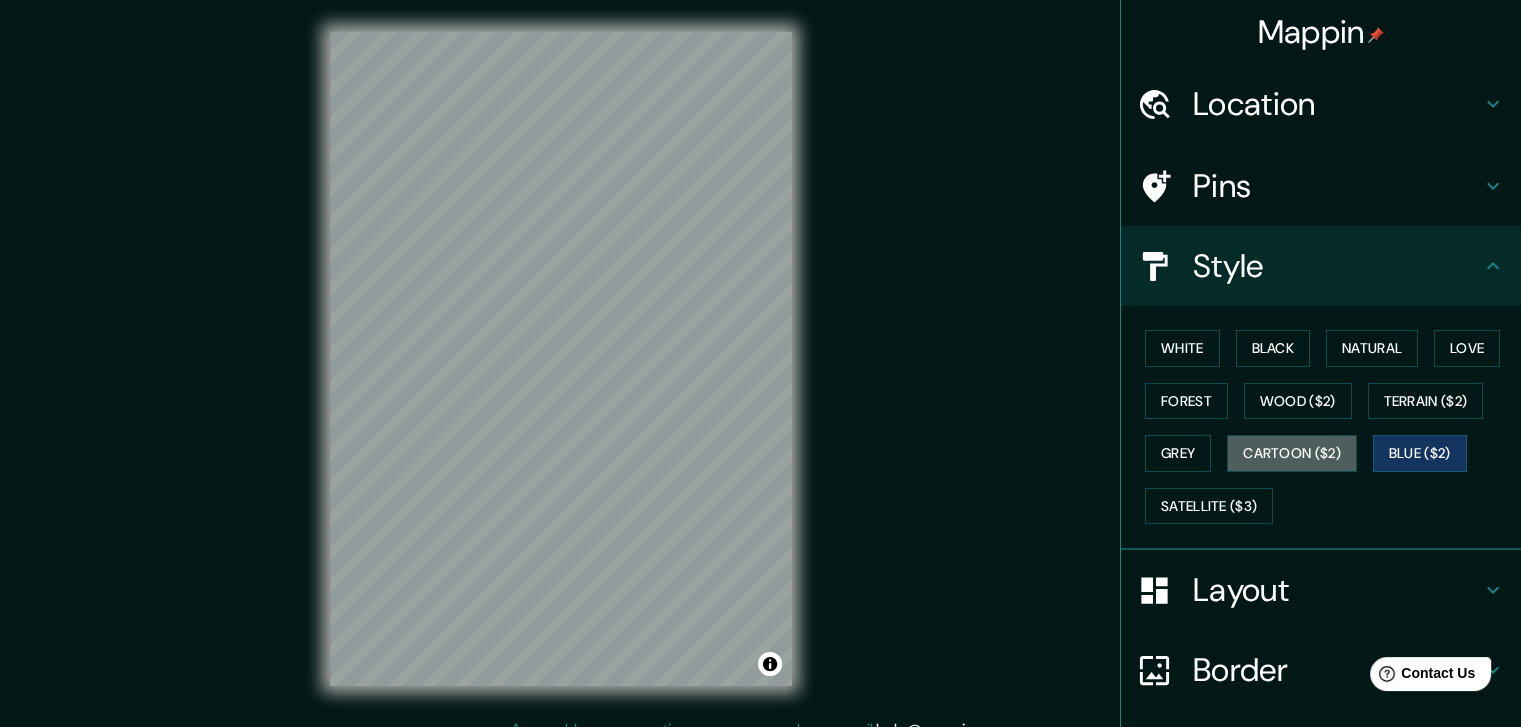 click on "Cartoon ($2)" at bounding box center [1292, 453] 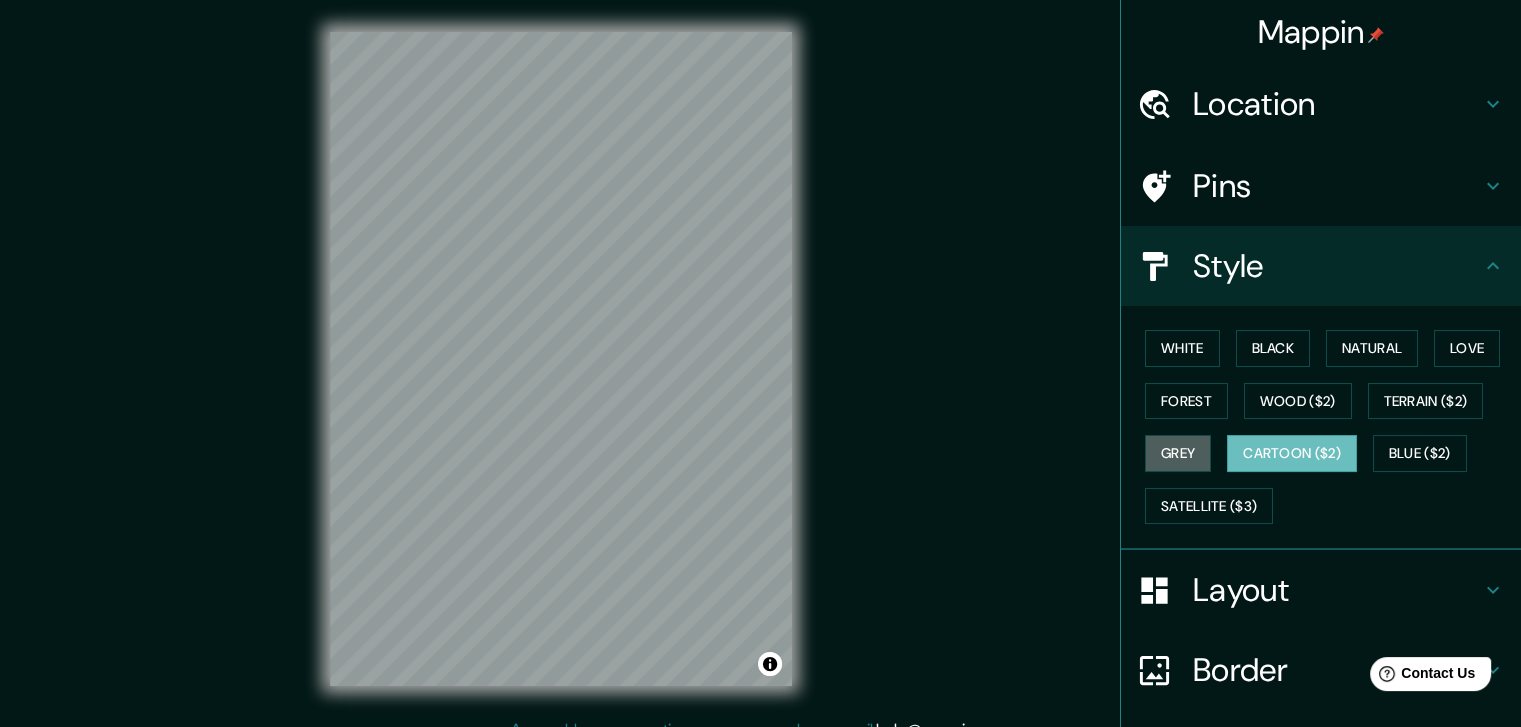click on "Grey" at bounding box center [1178, 453] 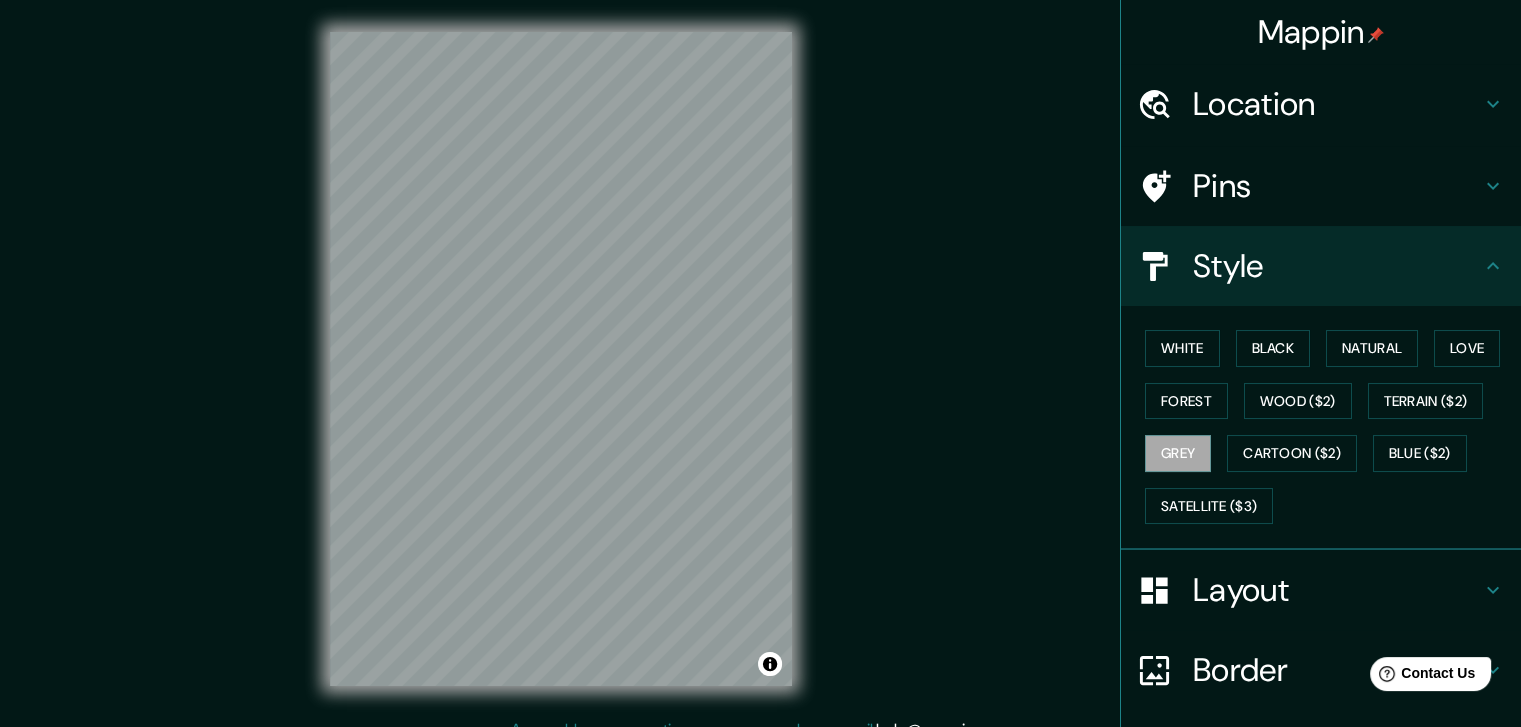 click on "Terrain ($2)" at bounding box center [1426, 401] 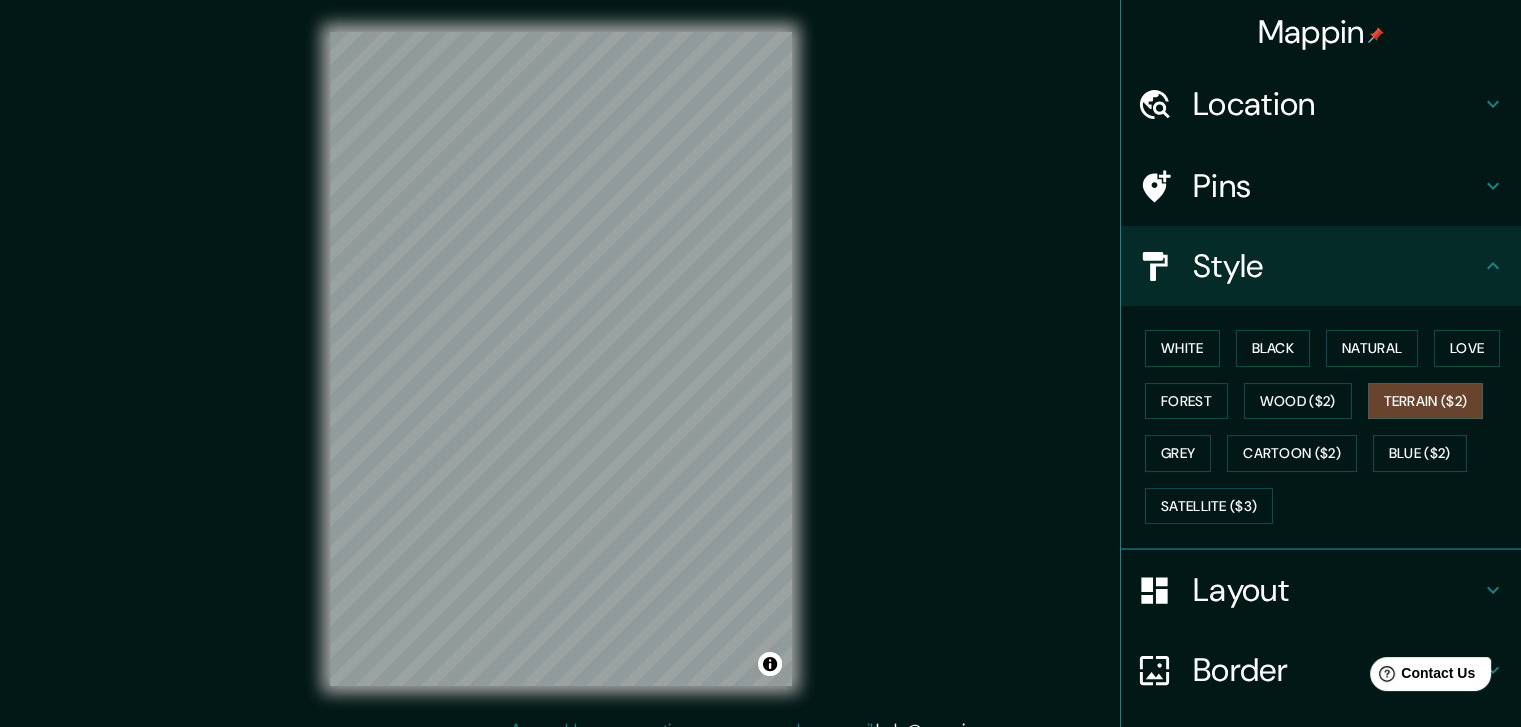 click on "Wood ($2)" at bounding box center [1298, 401] 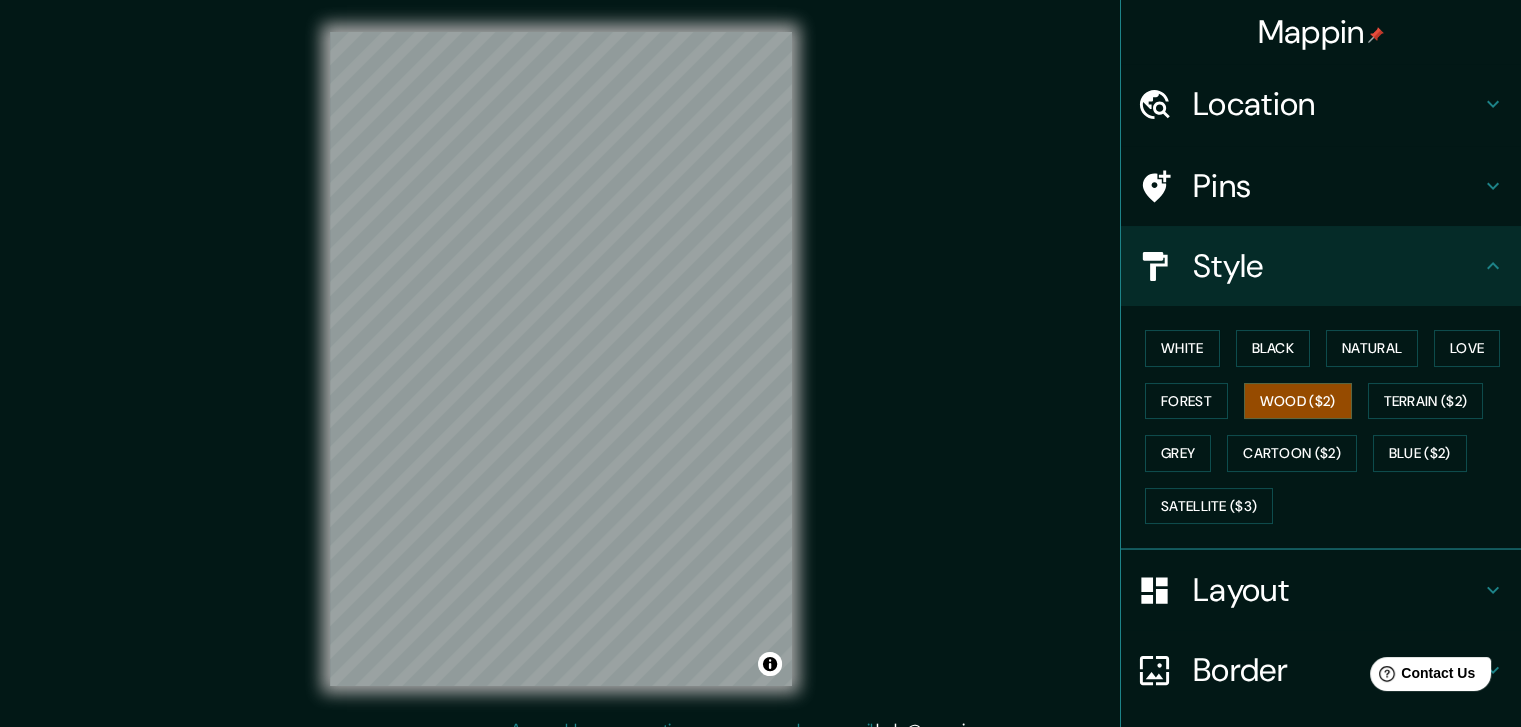 click on "Forest" at bounding box center (1186, 401) 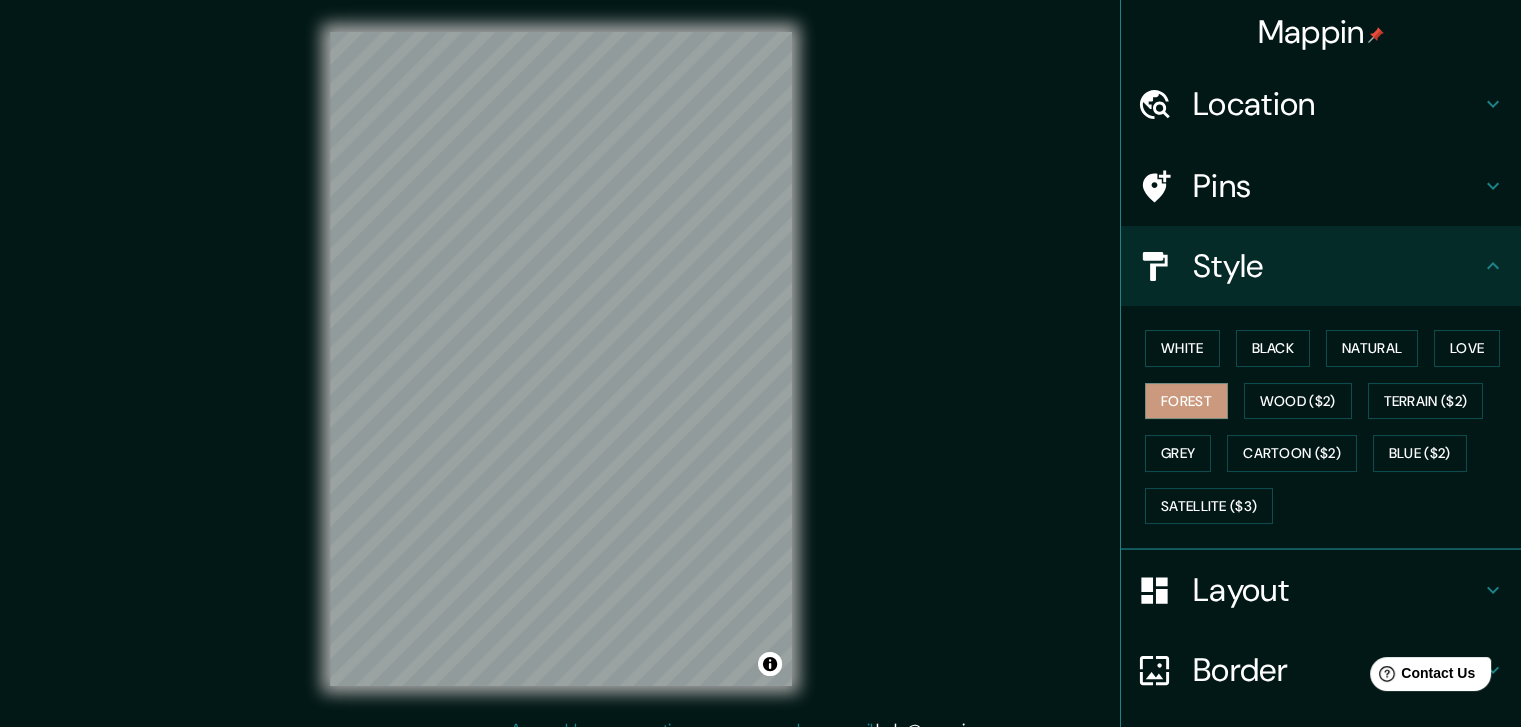 click on "Love" at bounding box center (1467, 348) 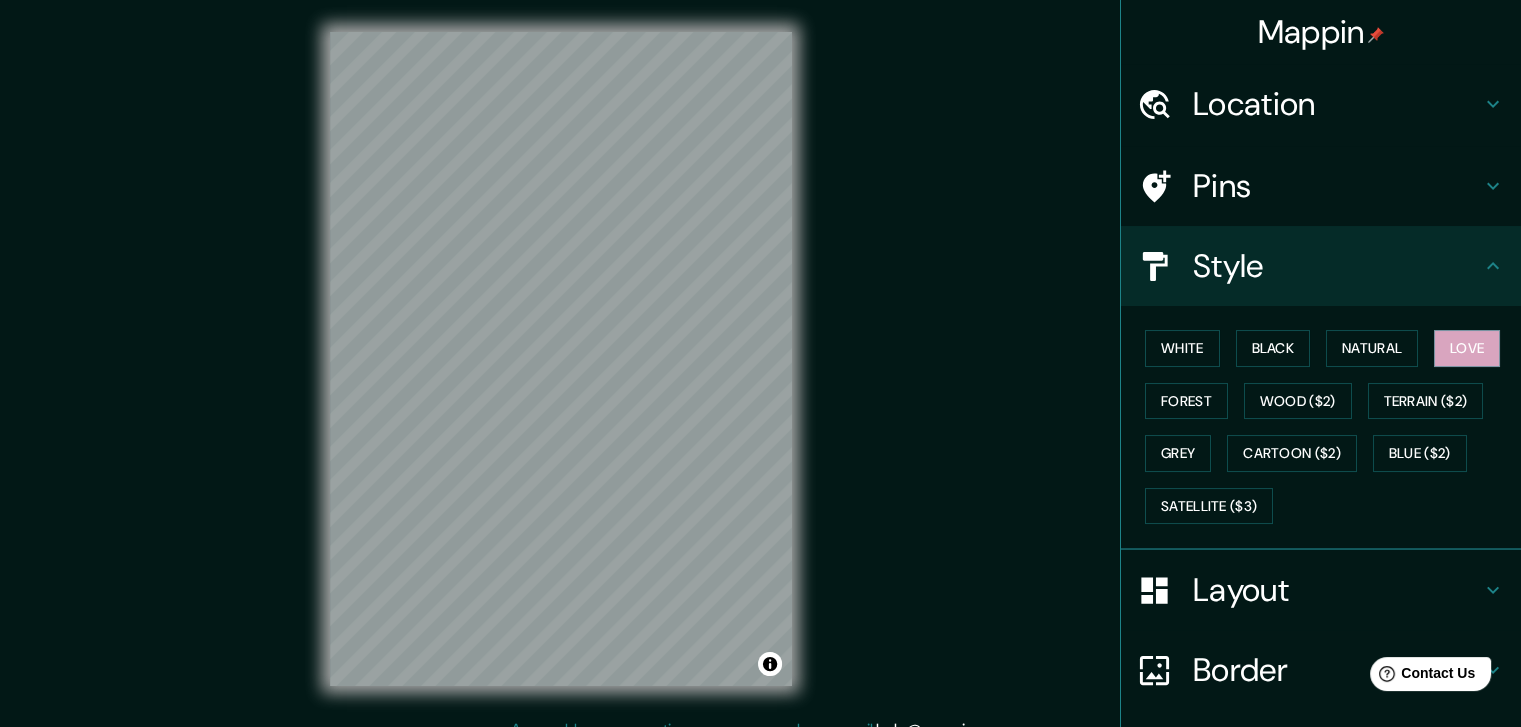 click on "Natural" at bounding box center [1372, 348] 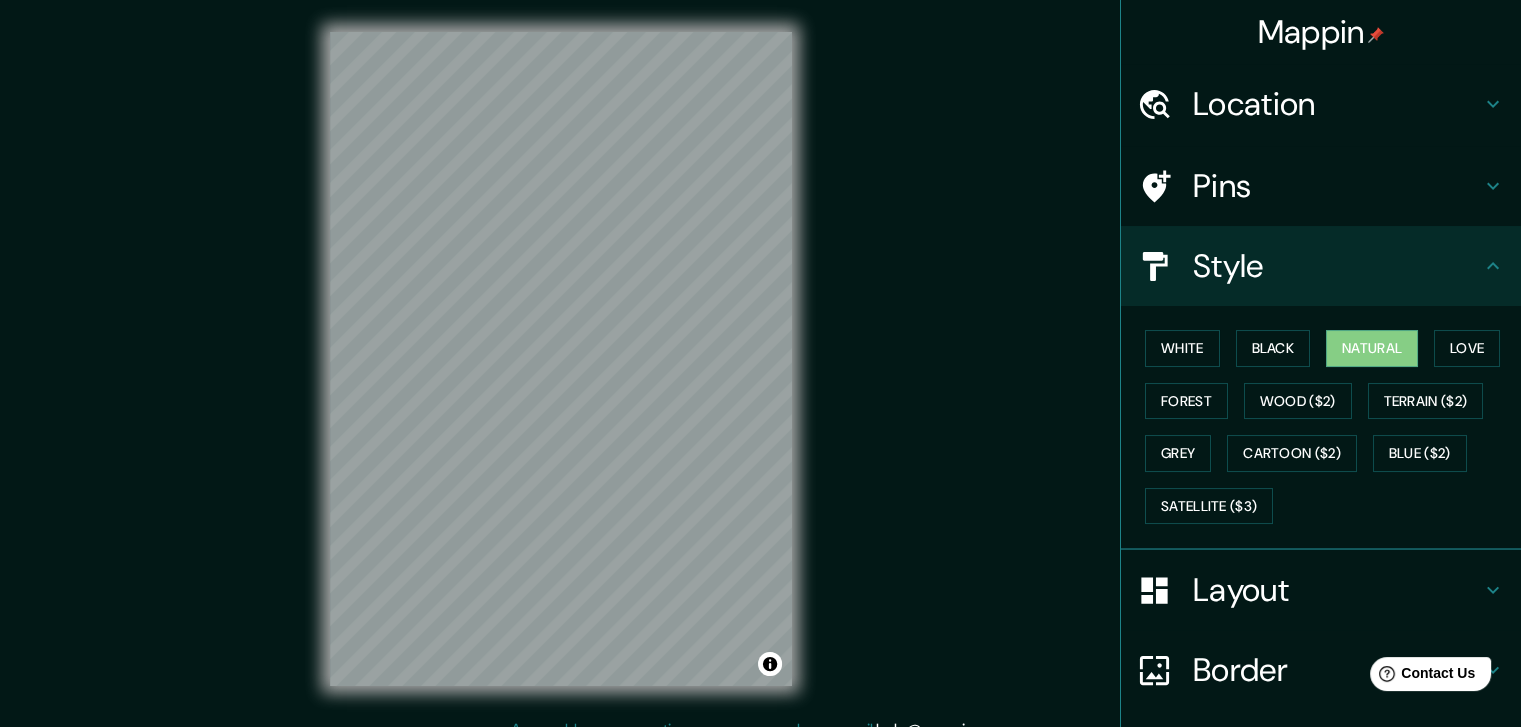 click on "Black" at bounding box center [1273, 348] 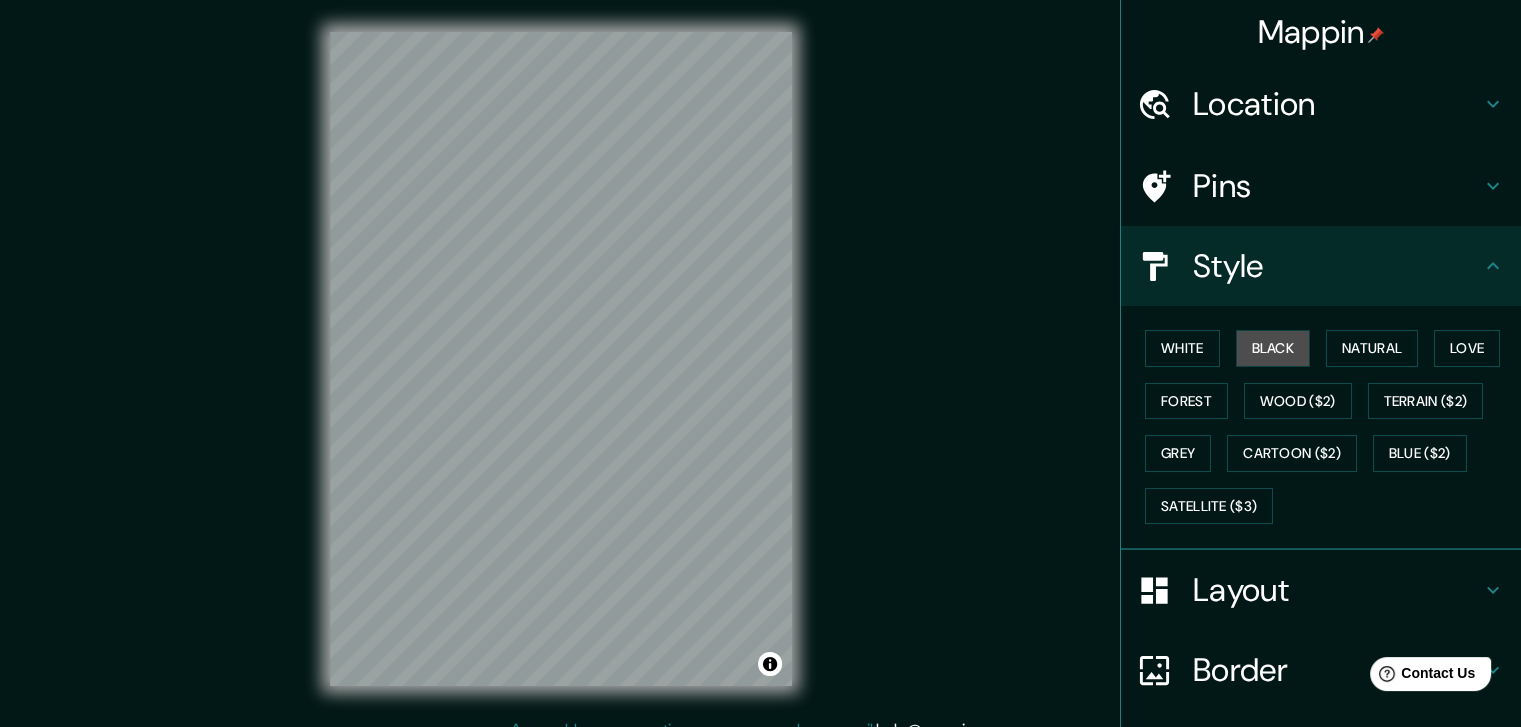 click on "Black" at bounding box center (1273, 348) 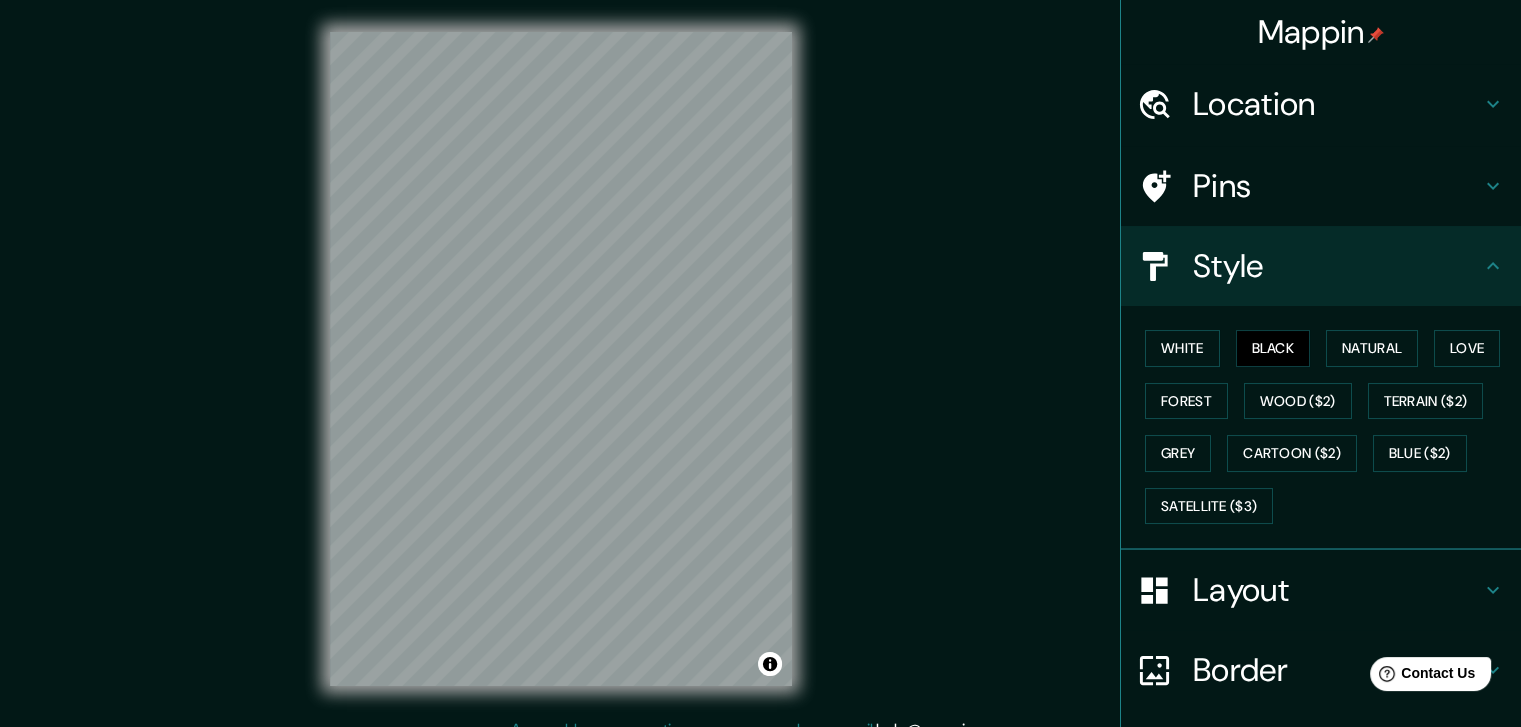click on "White" at bounding box center [1182, 348] 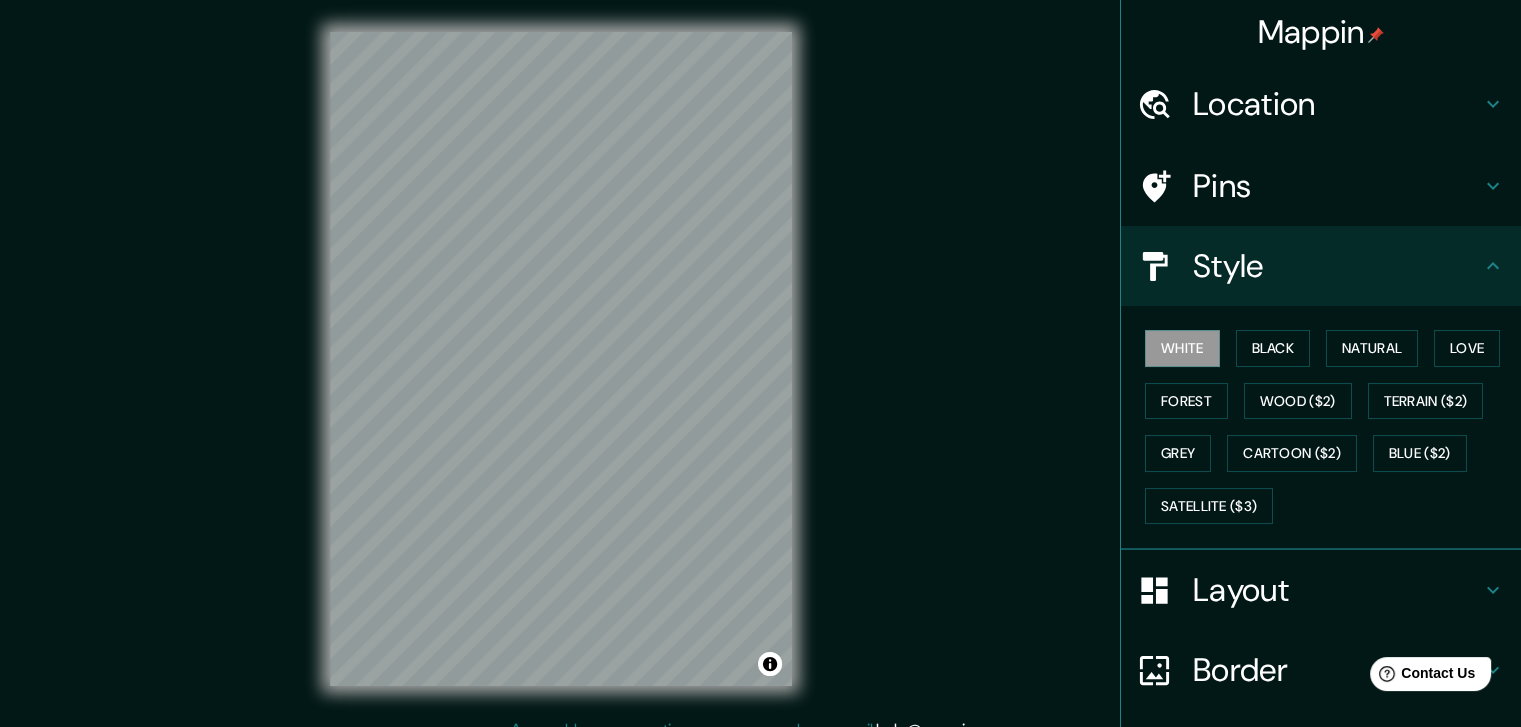 click on "Blue ($2)" at bounding box center (1420, 453) 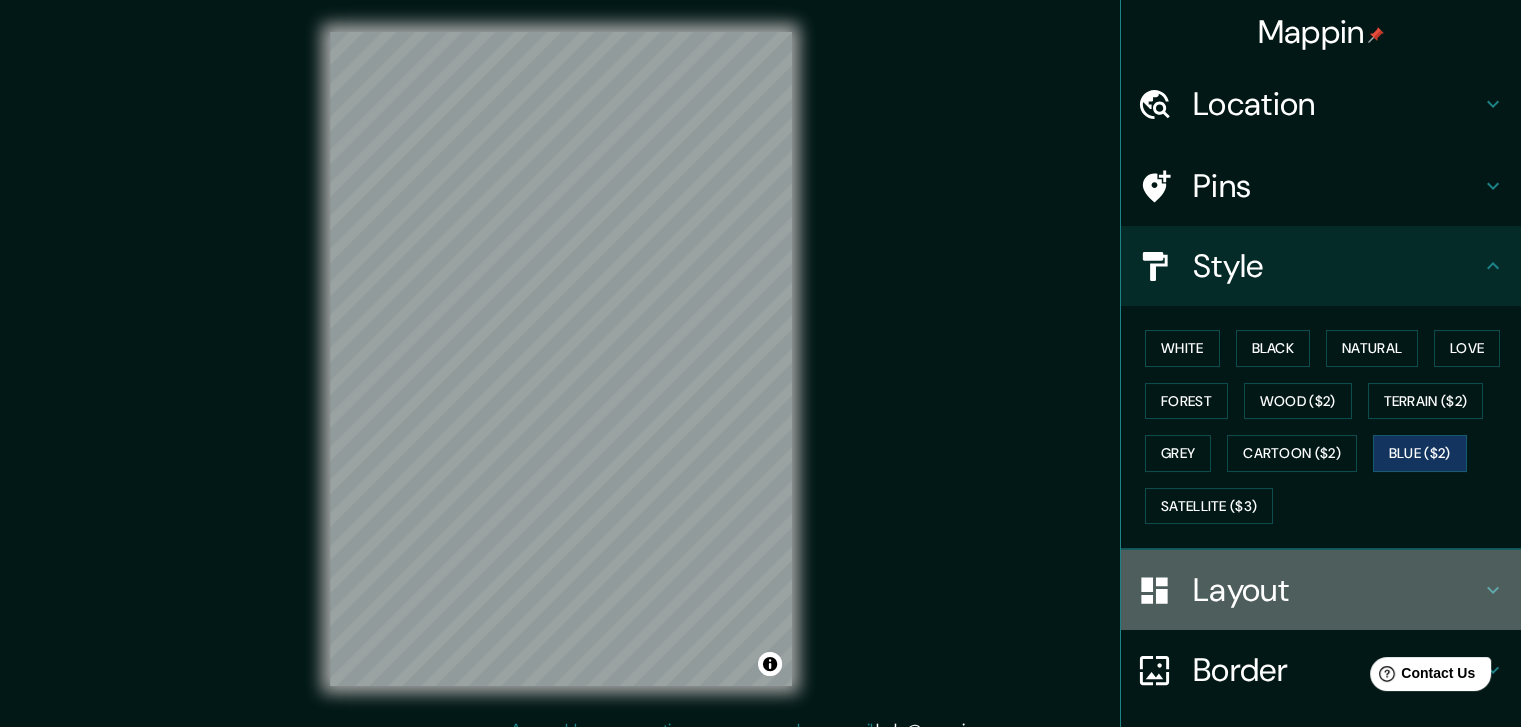 click on "Layout" at bounding box center [1337, 590] 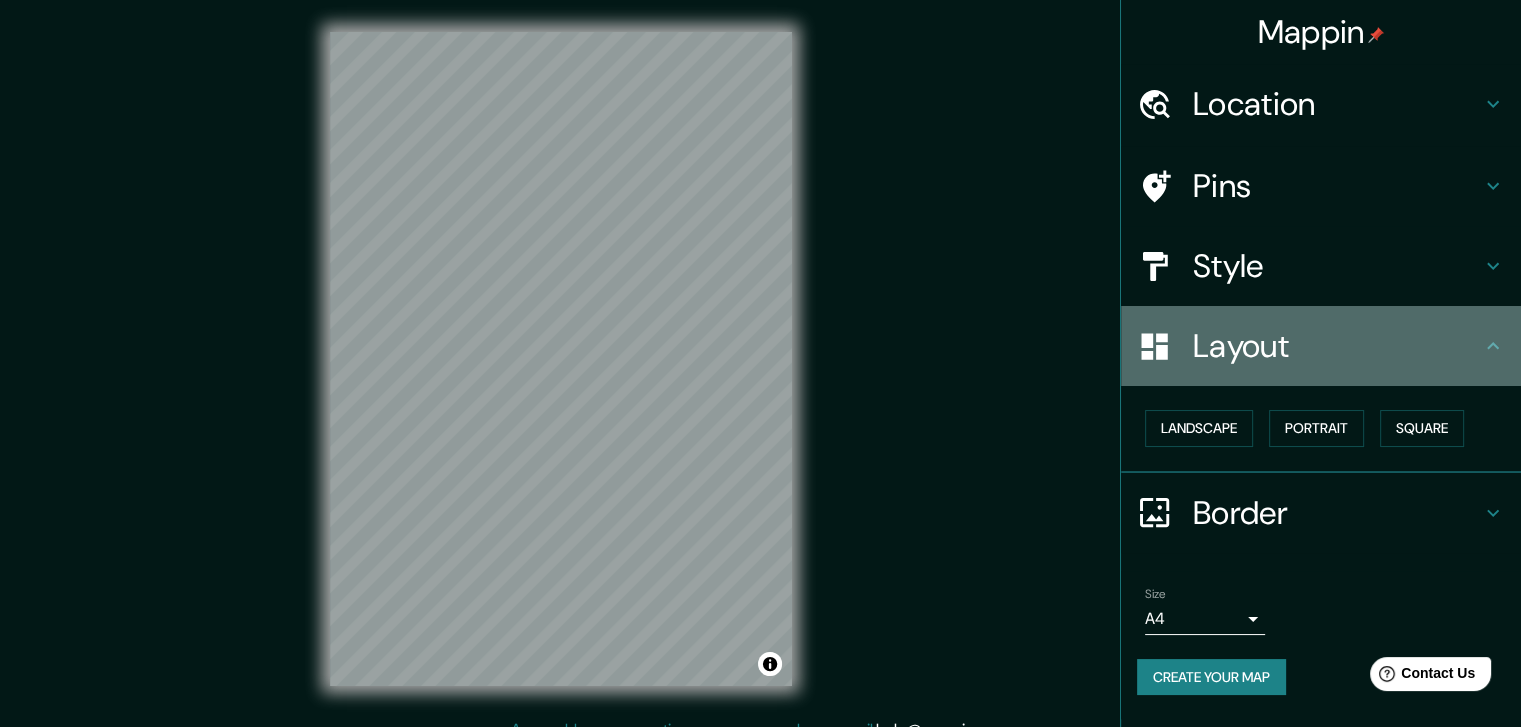 click on "Layout" at bounding box center [1321, 346] 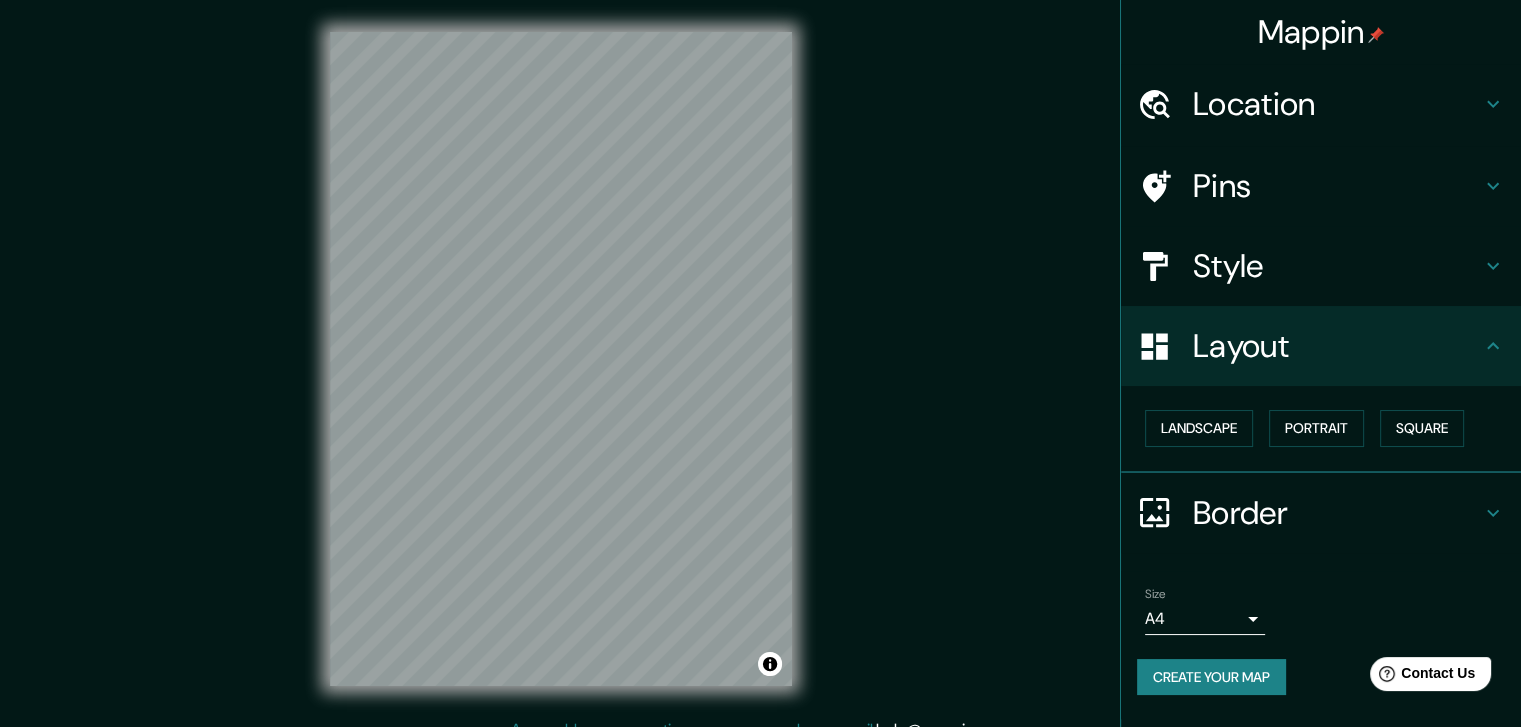 click on "Pins" at bounding box center [1337, 186] 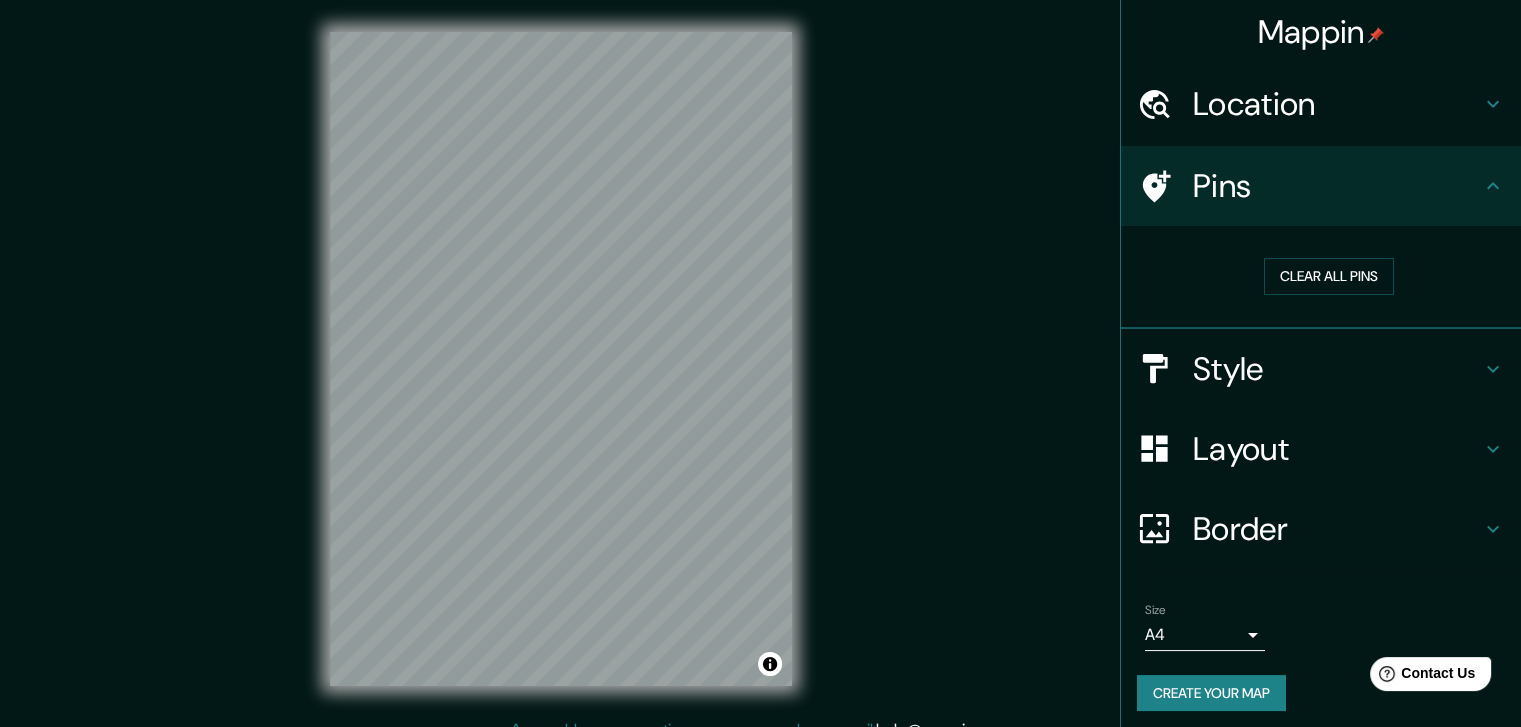 click on "Location" at bounding box center (1321, 104) 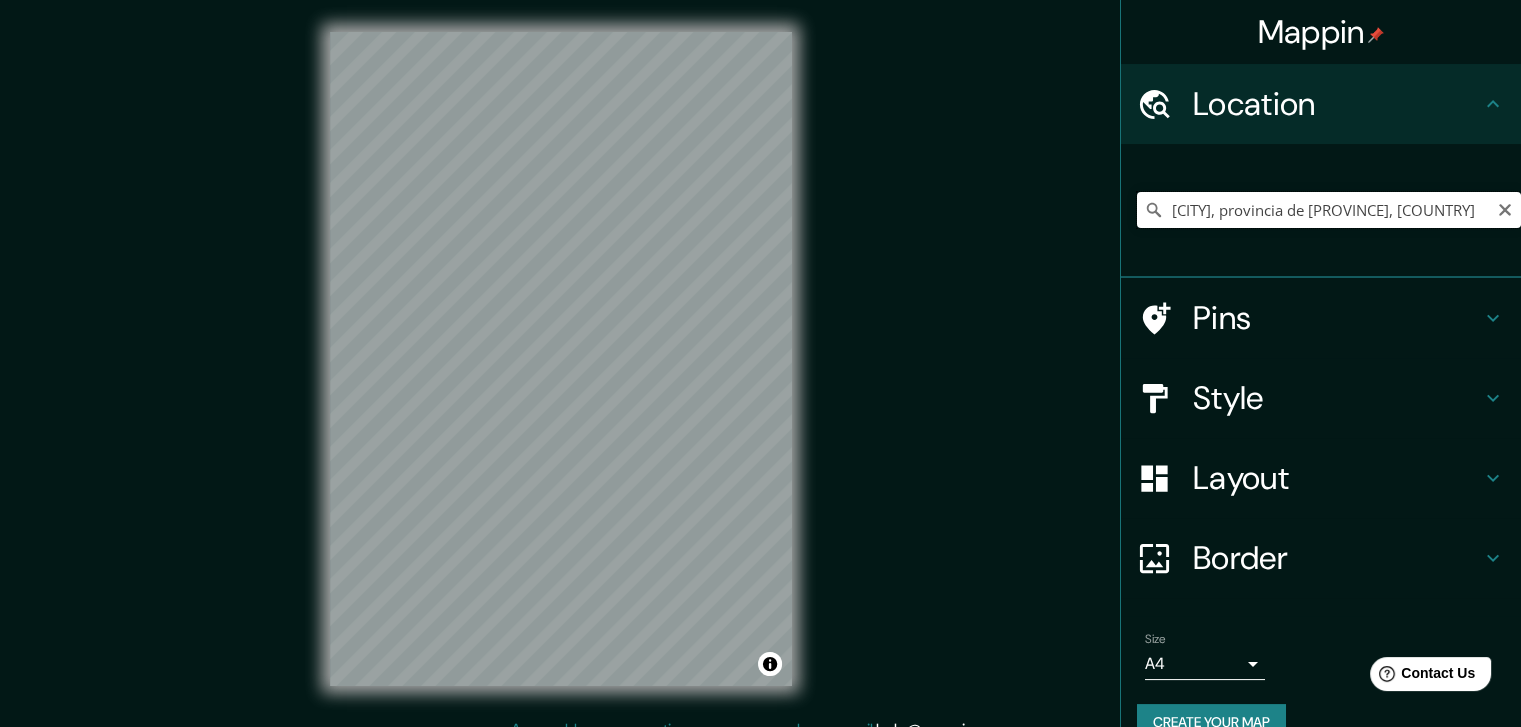 click on "[CITY], provincia de [PROVINCE], [COUNTRY]" at bounding box center [1329, 210] 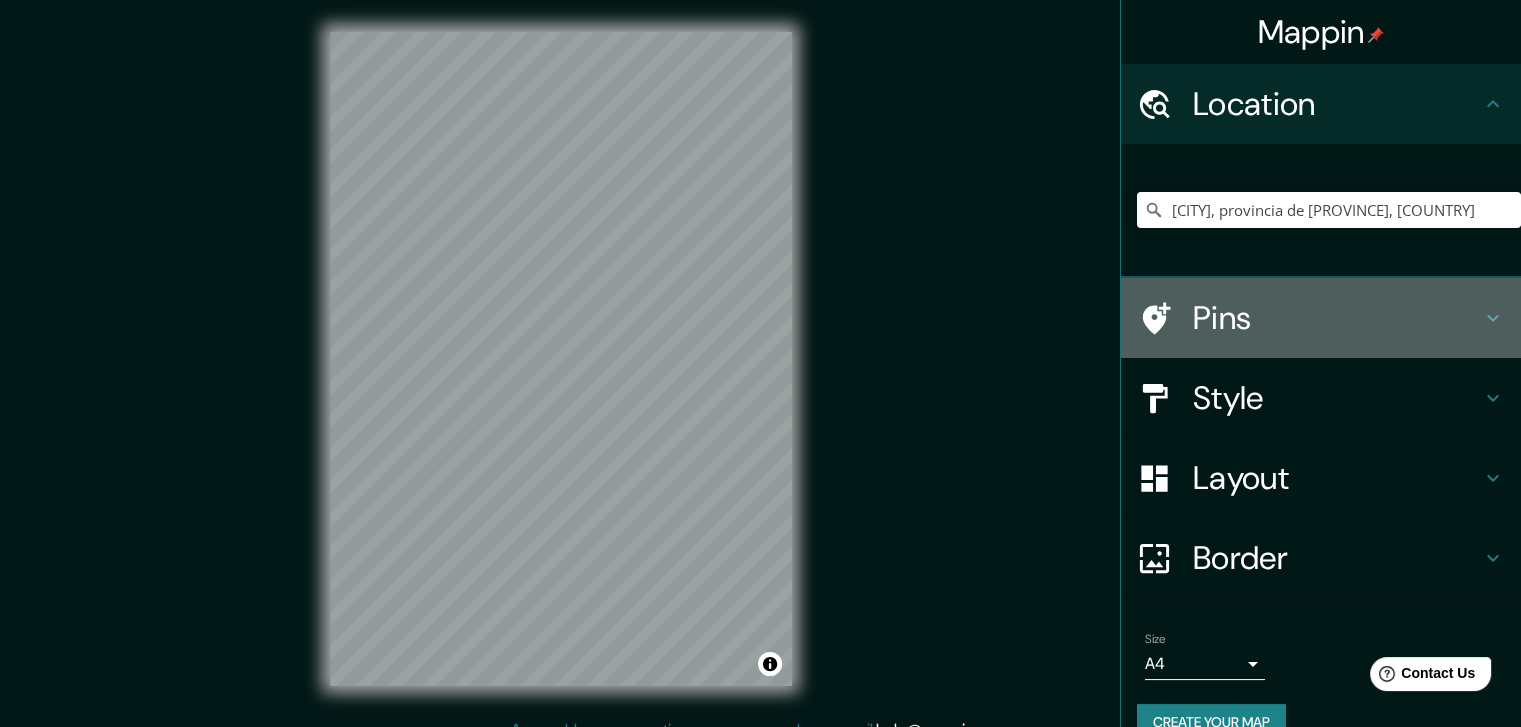 click on "Pins" at bounding box center (1337, 318) 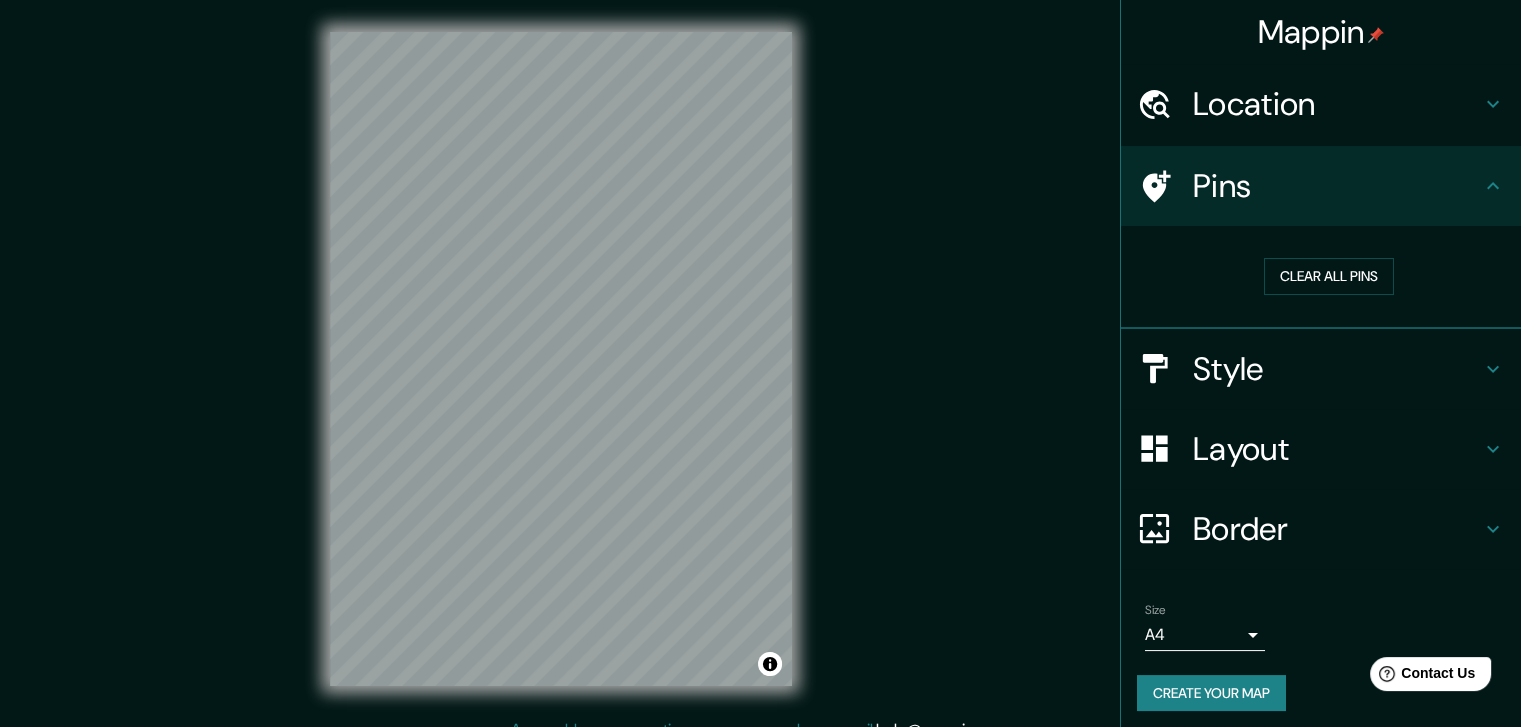 click on "Style" at bounding box center (1337, 369) 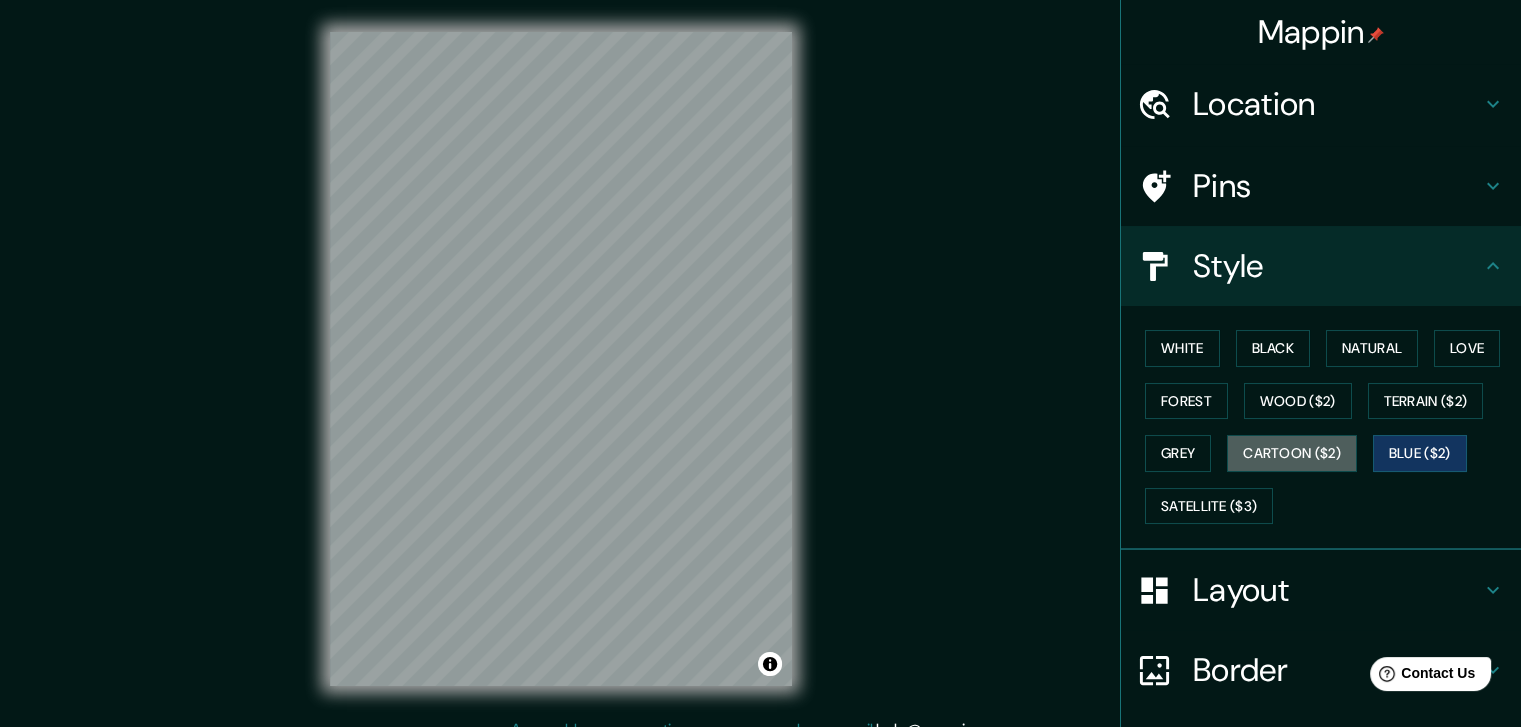 click on "Cartoon ($2)" at bounding box center [1292, 453] 